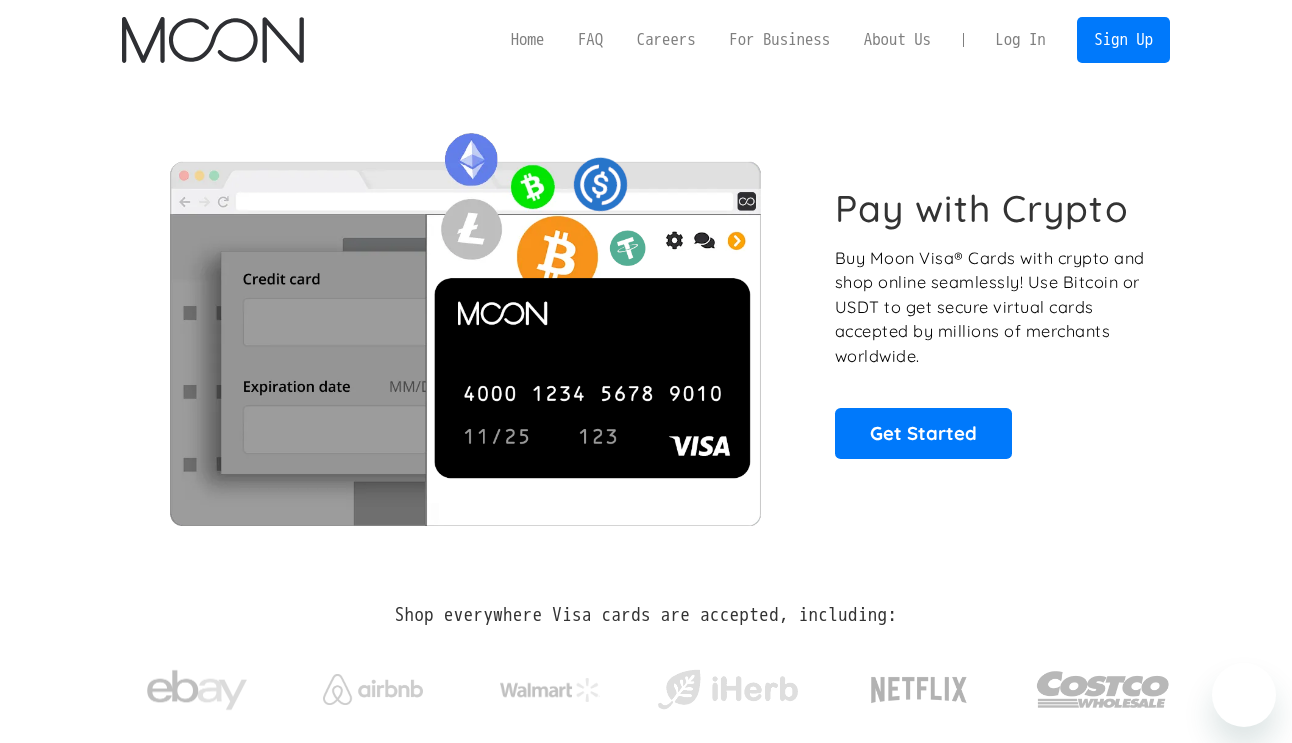 scroll, scrollTop: 0, scrollLeft: 0, axis: both 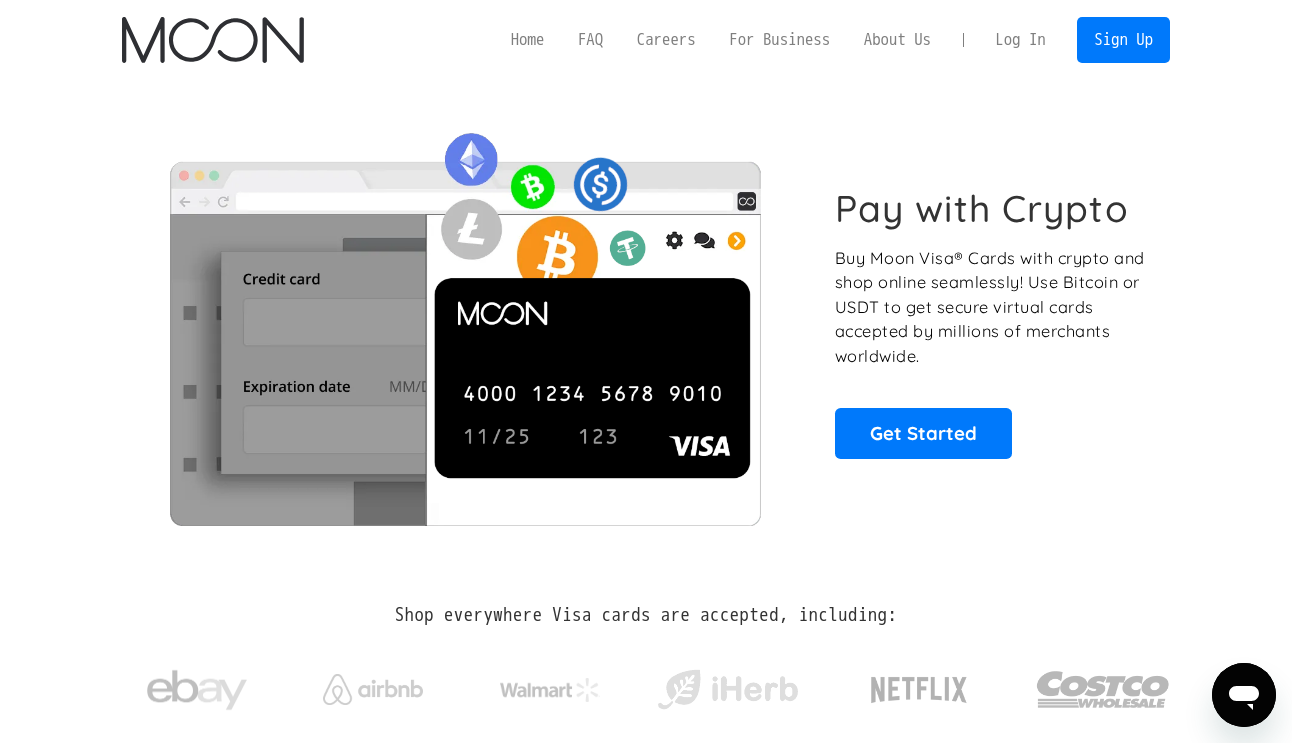 click on "Log In" at bounding box center (1020, 40) 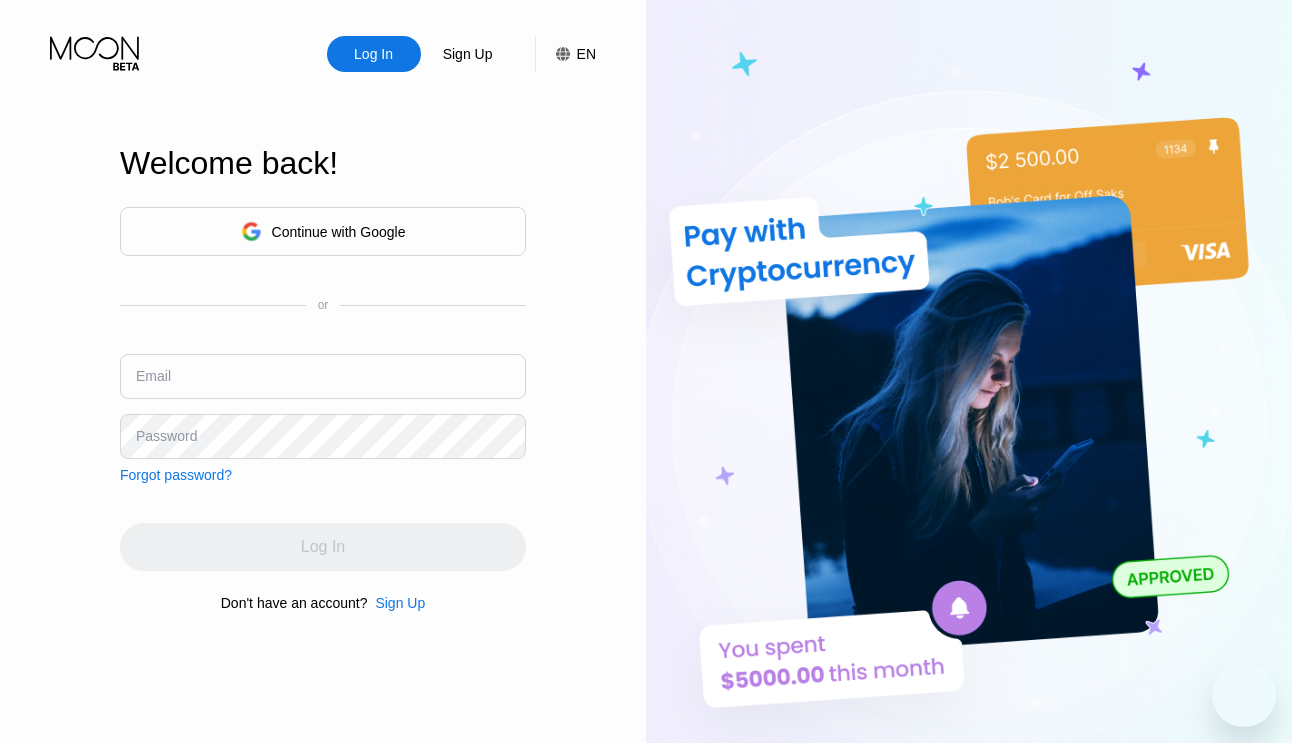 scroll, scrollTop: 0, scrollLeft: 0, axis: both 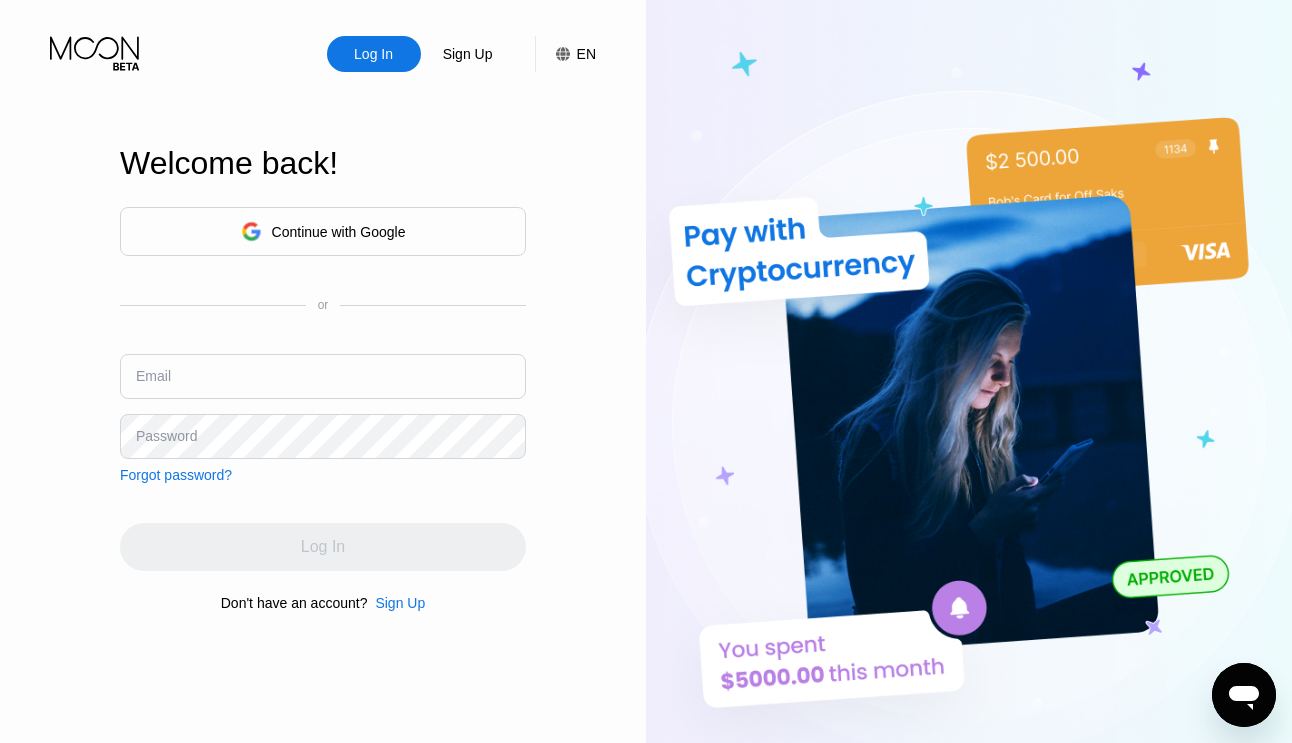 type on "[EMAIL]" 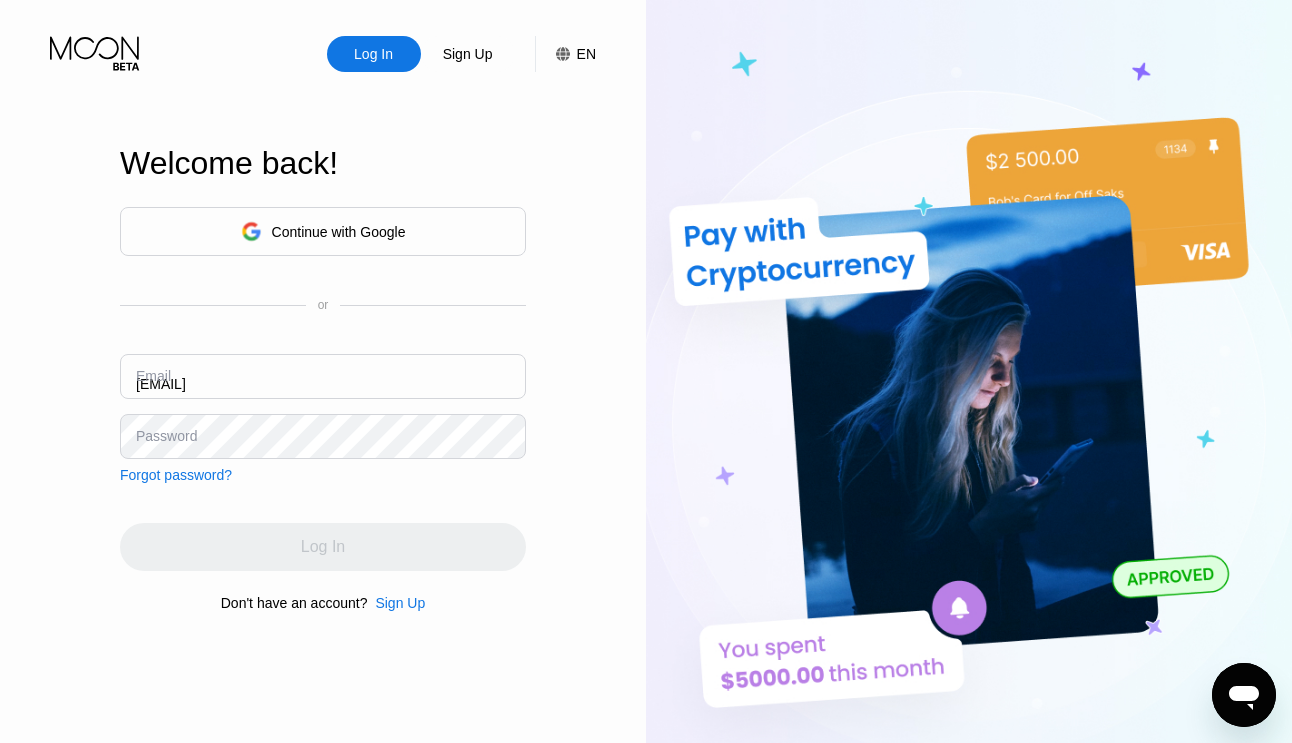 click on "Log In Sign Up EN Language English Save Welcome back! Continue with Google or Email [EMAIL] Password Forgot password? Log In Don't have an account? Sign Up" at bounding box center (323, 408) 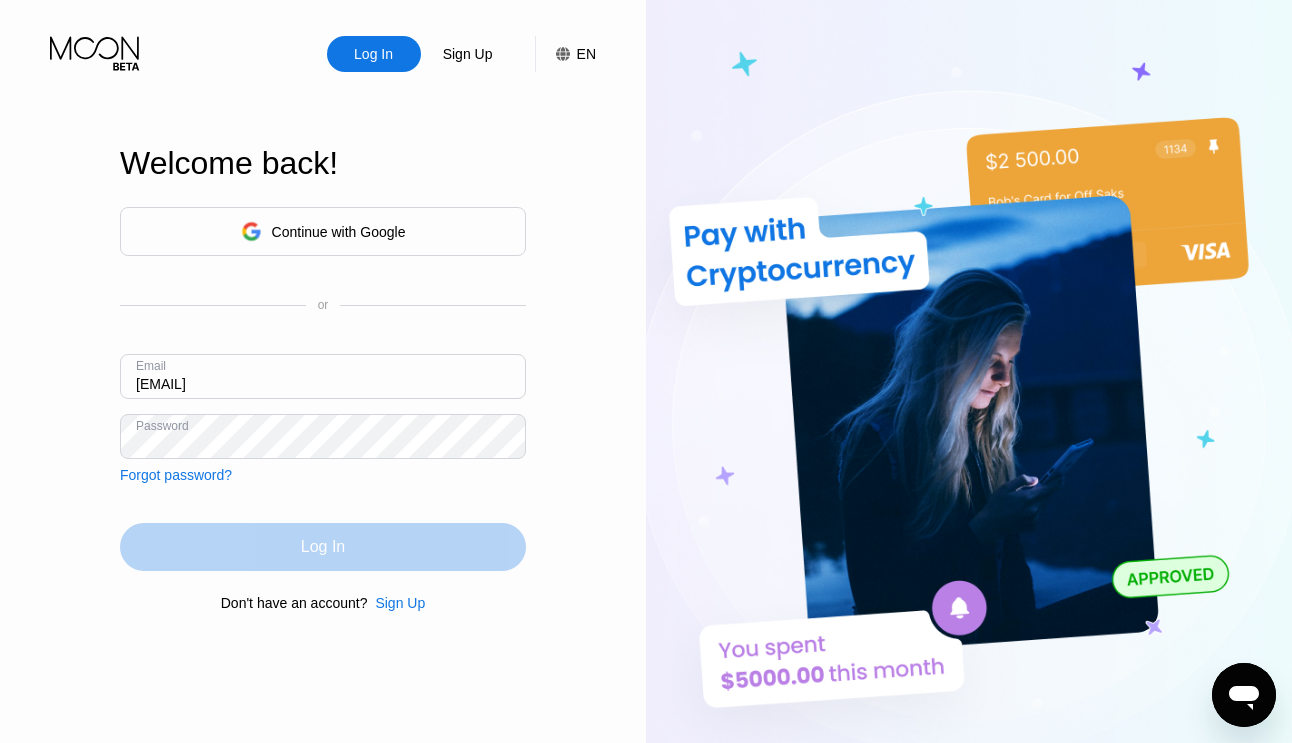 click on "Log In" at bounding box center (323, 547) 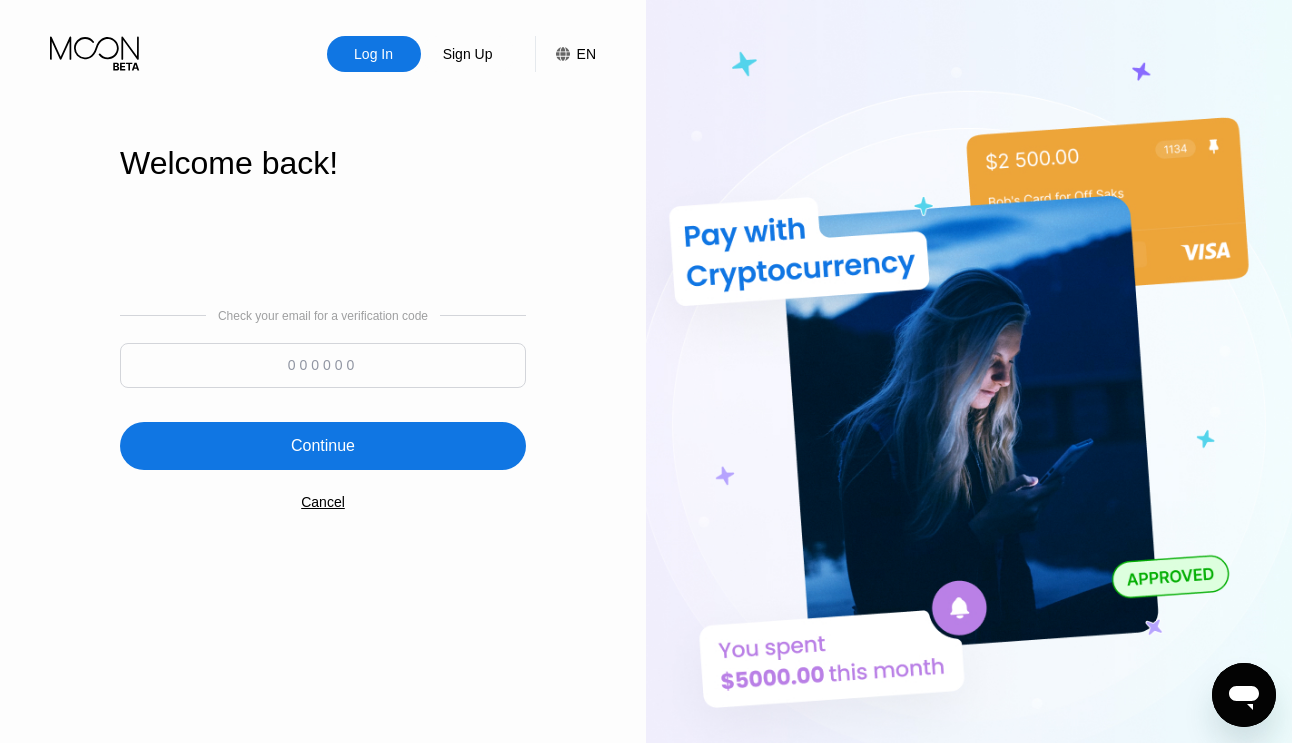 click at bounding box center [323, 365] 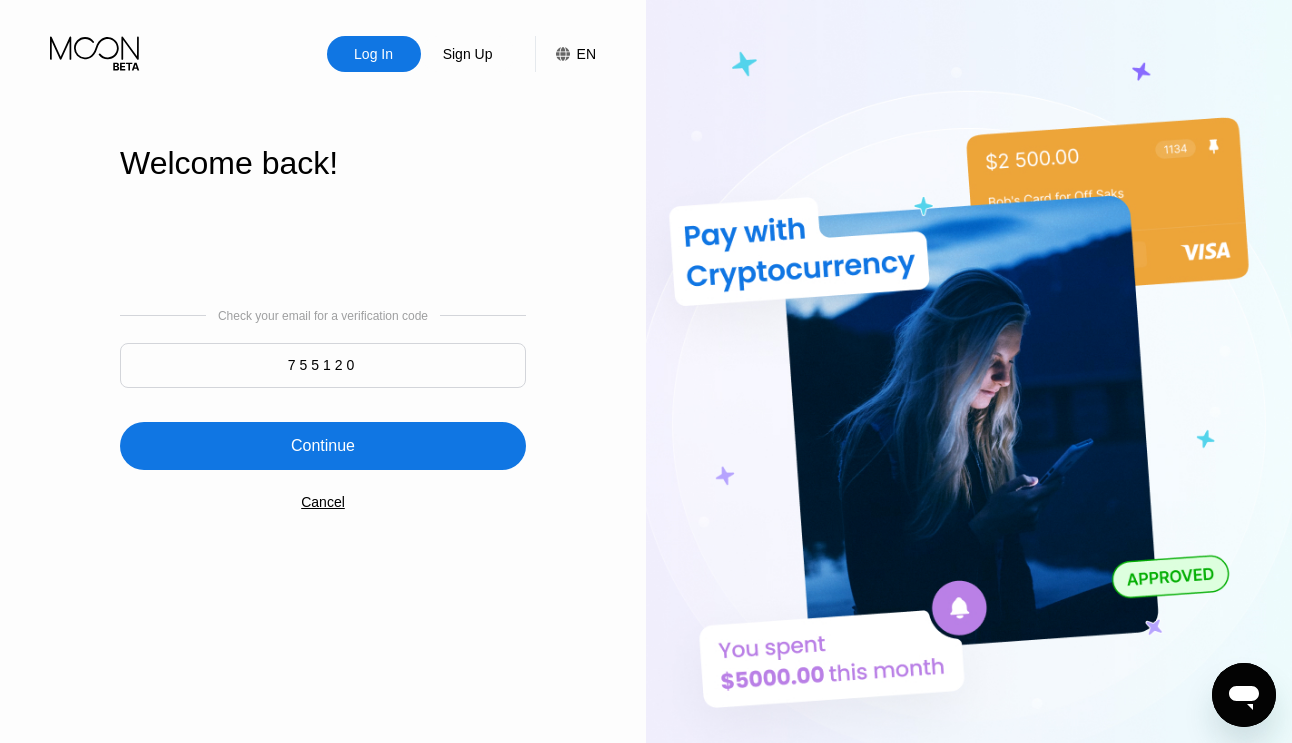 type on "755120" 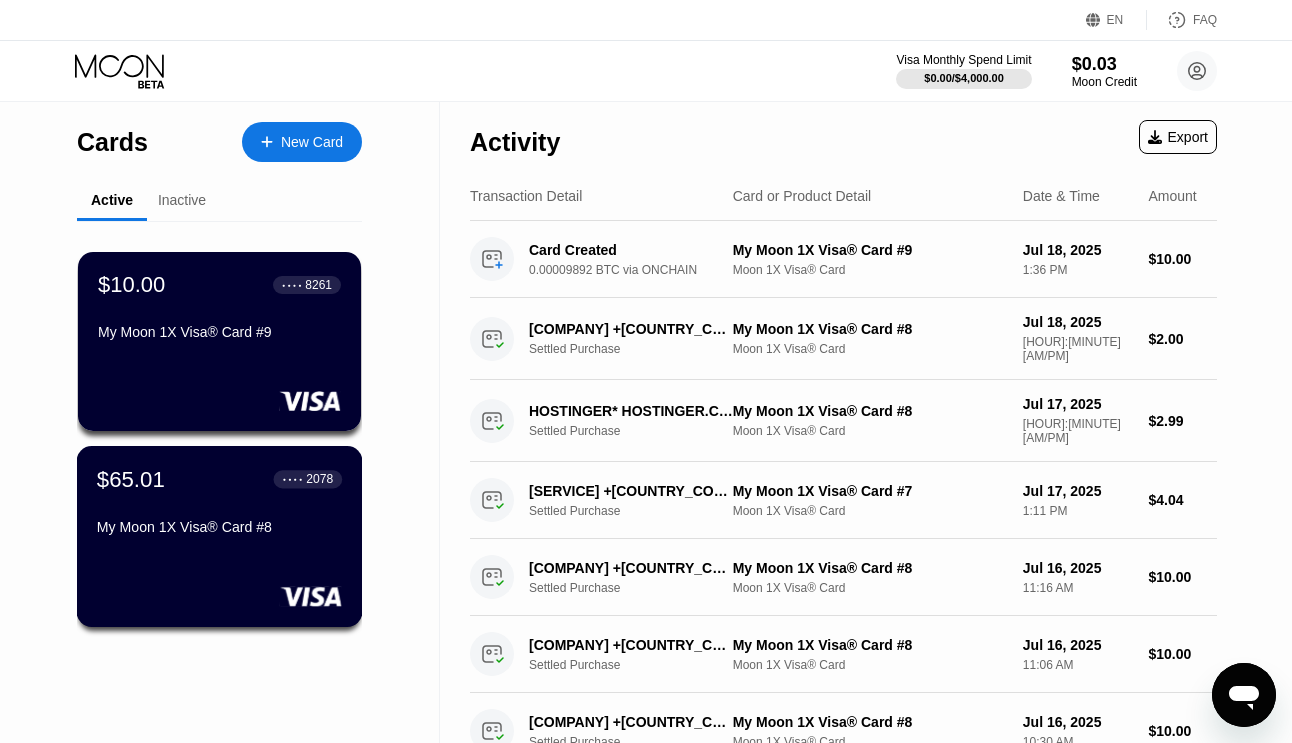 click on "$[PRICE] ● ● ● ● [LAST_FOUR] [BRAND] [CARD_TYPE]® Card #[NUMBER]" at bounding box center (219, 504) 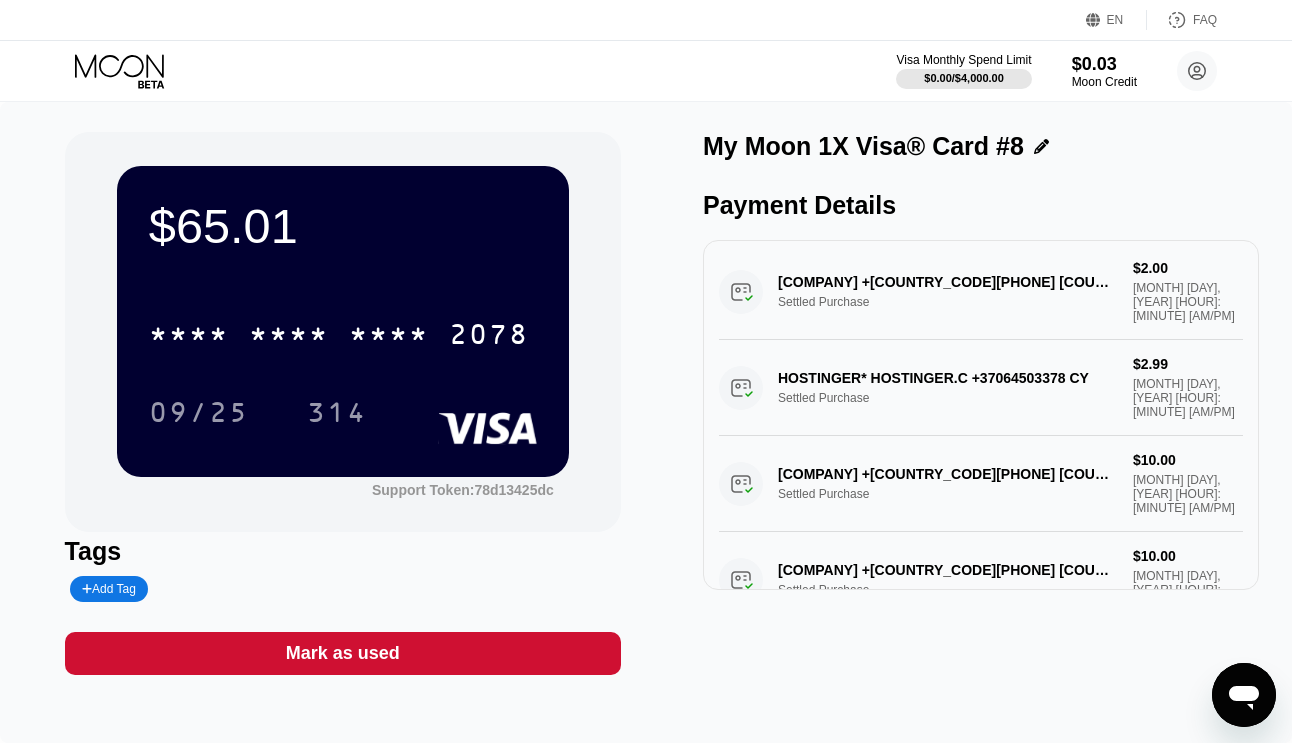 scroll, scrollTop: 0, scrollLeft: 0, axis: both 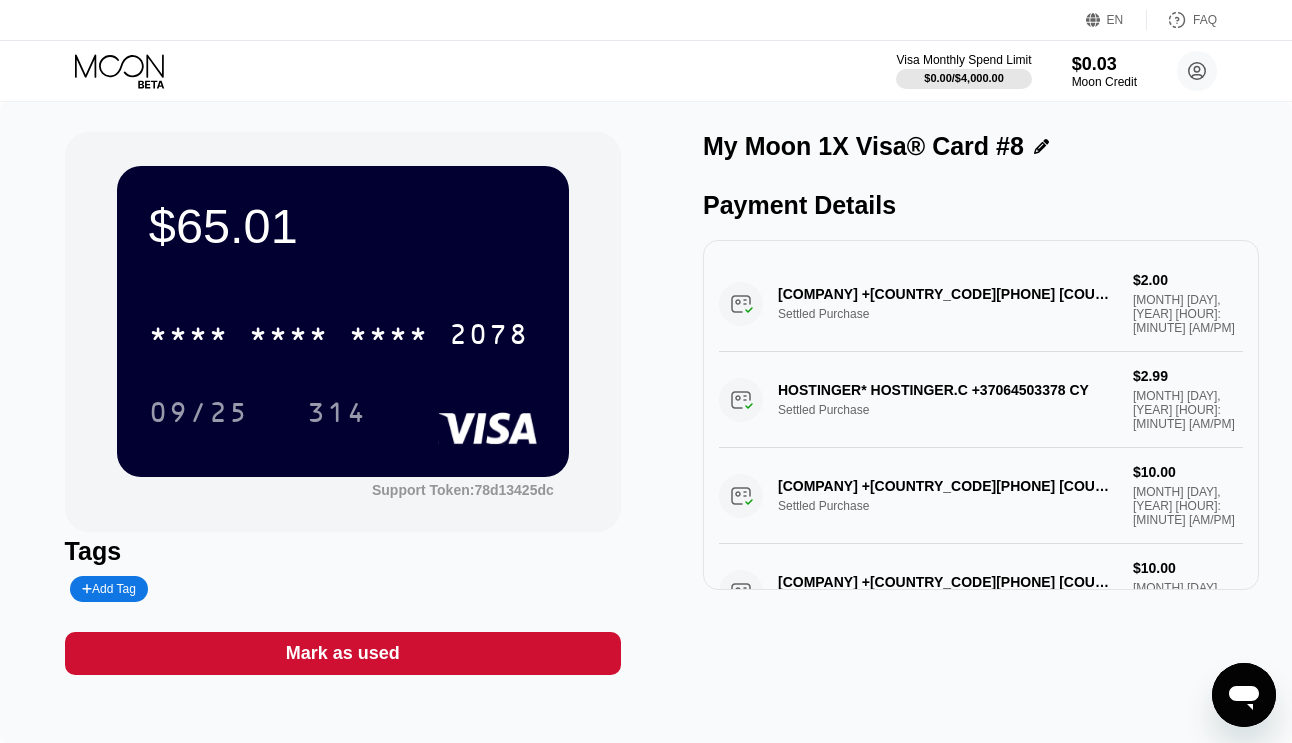 click 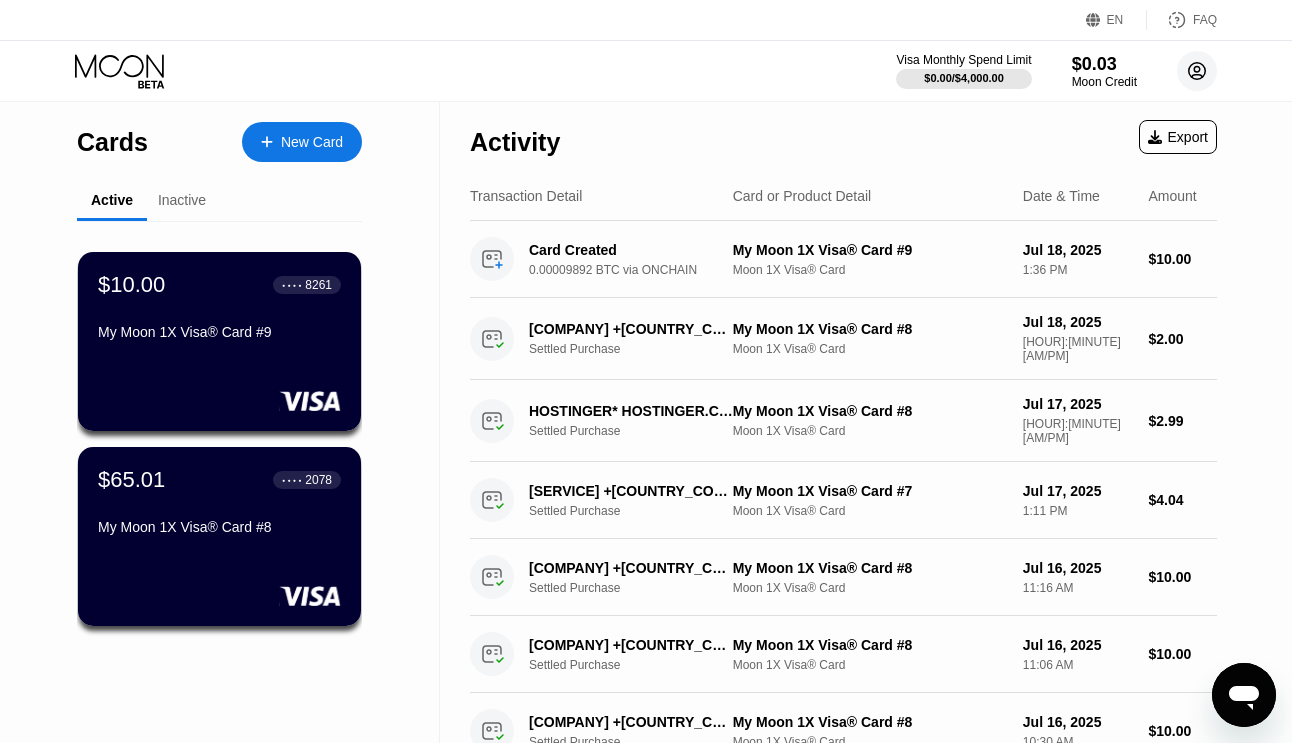 click 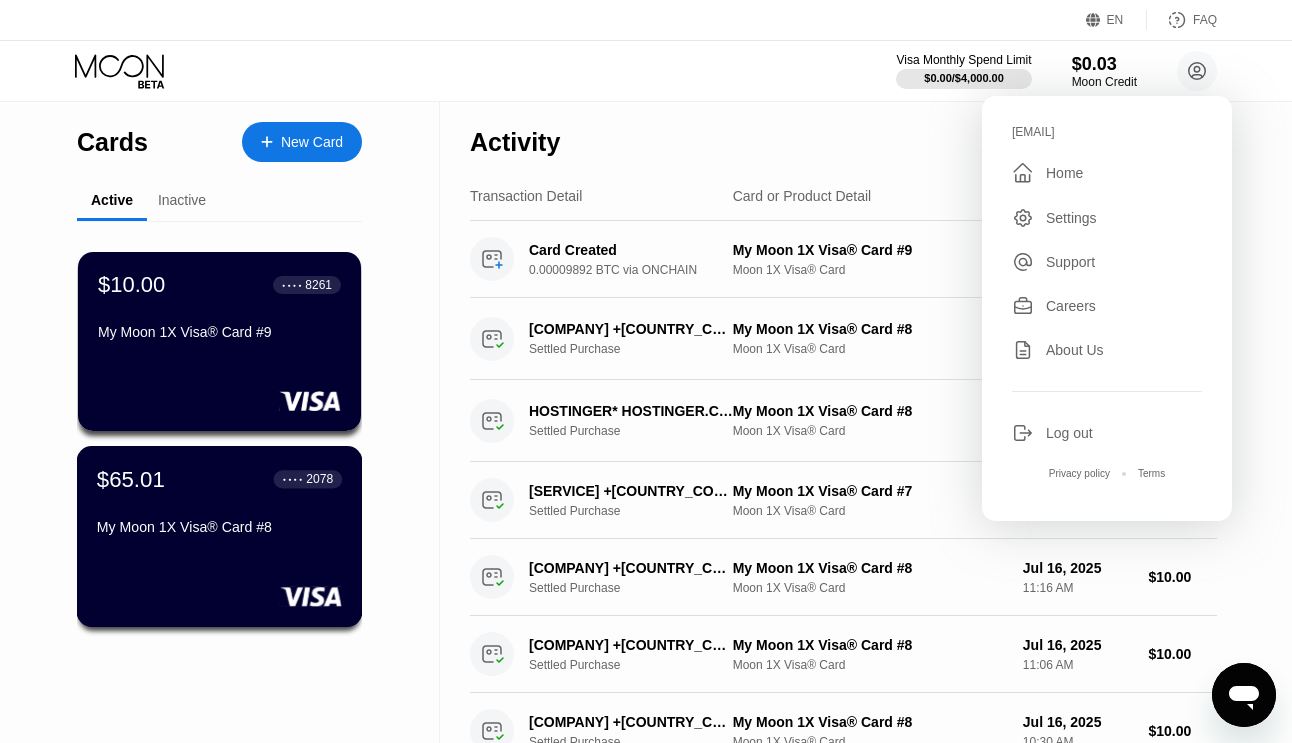 click on "$[PRICE] ● ● ● ● [LAST_FOUR]" at bounding box center [219, 479] 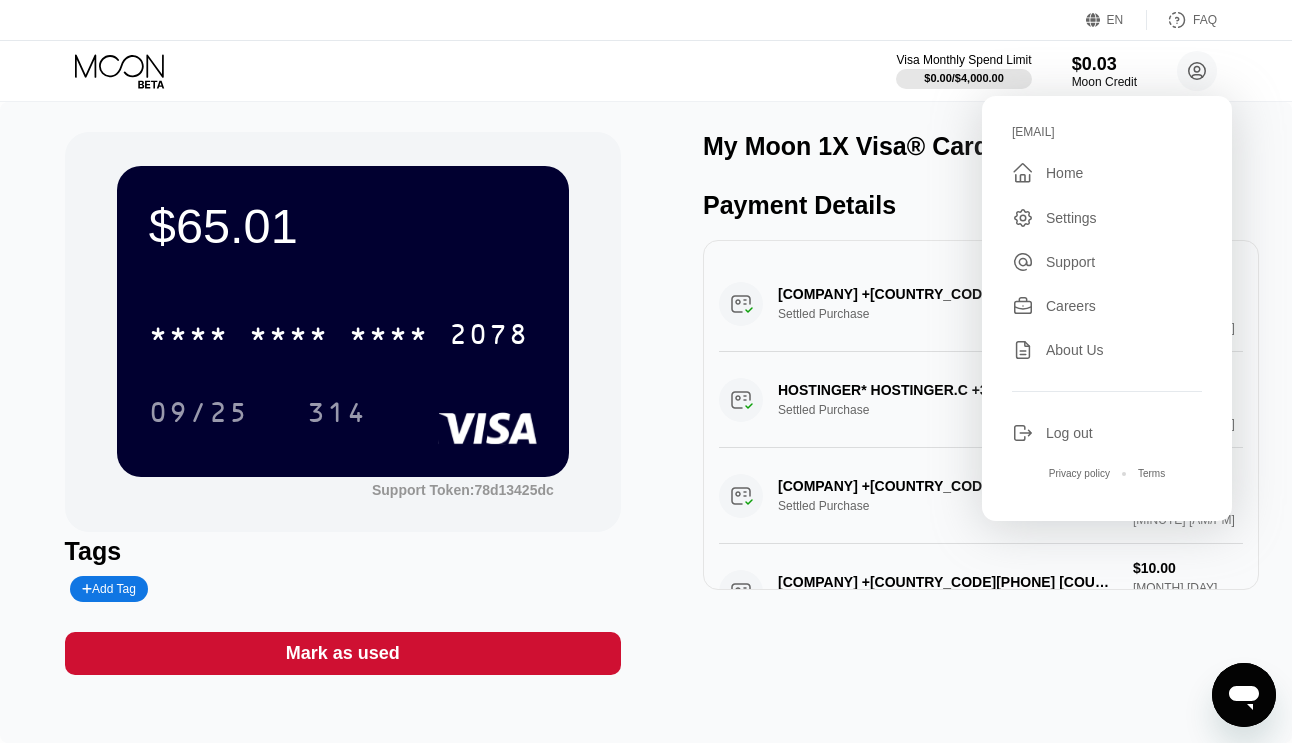 click on "[BRAND] [CARD_TYPE]® Card #[NUMBER] Payment Details [COMPANY]                +[COUNTRY_CODE][PHONE] [COUNTRY_CODE] Settled Purchase $[PRICE] [MONTH] [DAY], [YEAR] [HOUR]:[MINUTE] [AM/PM] [COMPANY]* [COMPANY].[DOMAIN]   +[COUNTRY_CODE][PHONE] [COUNTRY_CODE] Settled Purchase $[PRICE] [MONTH] [DAY], [YEAR] [HOUR]:[MINUTE] [AM/PM] [COMPANY]                +[COUNTRY_CODE][PHONE] [COUNTRY_CODE] Settled Purchase $[PRICE] [MONTH] [DAY], [YEAR] [HOUR]:[MINUTE] [AM/PM] [COMPANY]                +[COUNTRY_CODE][PHONE] [COUNTRY_CODE] Settled Purchase $[PRICE] [MONTH] [DAY], [YEAR] [HOUR]:[MINUTE] [AM/PM] [COMPANY]                +[COUNTRY_CODE][PHONE] [COUNTRY_CODE] Settled Purchase $[PRICE] [MONTH] [DAY], [YEAR] [HOUR]:[MINUTE] [AM/PM] [COMPANY]                +[COUNTRY_CODE][PHONE] [COUNTRY_CODE] Settled Purchase $[PRICE] [MONTH] [DAY], [YEAR] [HOUR]:[MINUTE] [AM/PM] [COMPANY]                +[COUNTRY_CODE][PHONE] [COUNTRY_CODE] Settled Purchase $[PRICE] [MONTH] [DAY], [YEAR] [HOUR]:[MINUTE] [AM/PM] [COMPANY]                +[COUNTRY_CODE][PHONE] [COUNTRY_CODE] Settled Purchase $[PRICE] [MONTH] [DAY], [YEAR] [HOUR]:[MINUTE] [AM/PM] [COMPANY]                +[COUNTRY_CODE][PHONE] [COUNTRY_CODE] Settled Purchase $[PRICE] [MONTH] [DAY], [YEAR] [HOUR]:[MINUTE] [AM/PM] [COMPANY]                +[COUNTRY_CODE][PHONE] [COUNTRY_CODE] Settled Purchase $[PRICE] [MONTH] [DAY], [YEAR] [HOUR]:[MINUTE] [AM/PM] [COMPANY]                +[COUNTRY_CODE][PHONE] [COUNTRY_CODE] Settled Purchase $[PRICE] [MONTH] [DAY], [YEAR] [HOUR]:[MINUTE] [AM/PM] [COMPANY]                +[COUNTRY_CODE][PHONE] [COUNTRY_CODE] Settled Purchase $[PRICE] [MONTH] [DAY], [YEAR] [HOUR]:[MINUTE] [AM/PM] [COMPANY]                +[COUNTRY_CODE][PHONE] [COUNTRY_CODE] Settled Purchase $[PRICE] [MONTH] [DAY], [YEAR] [HOUR]:[MINUTE] [AM/PM] LOAD MORE" at bounding box center (981, 403) 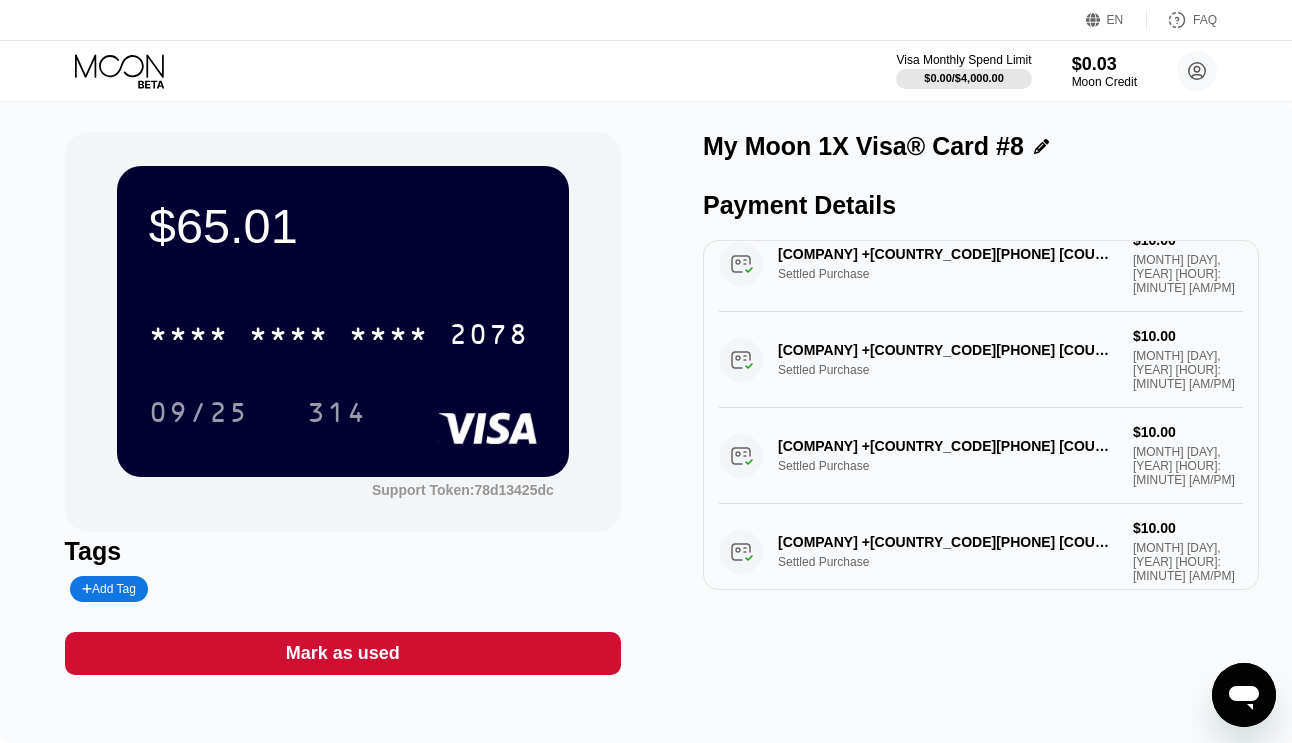 scroll, scrollTop: 0, scrollLeft: 0, axis: both 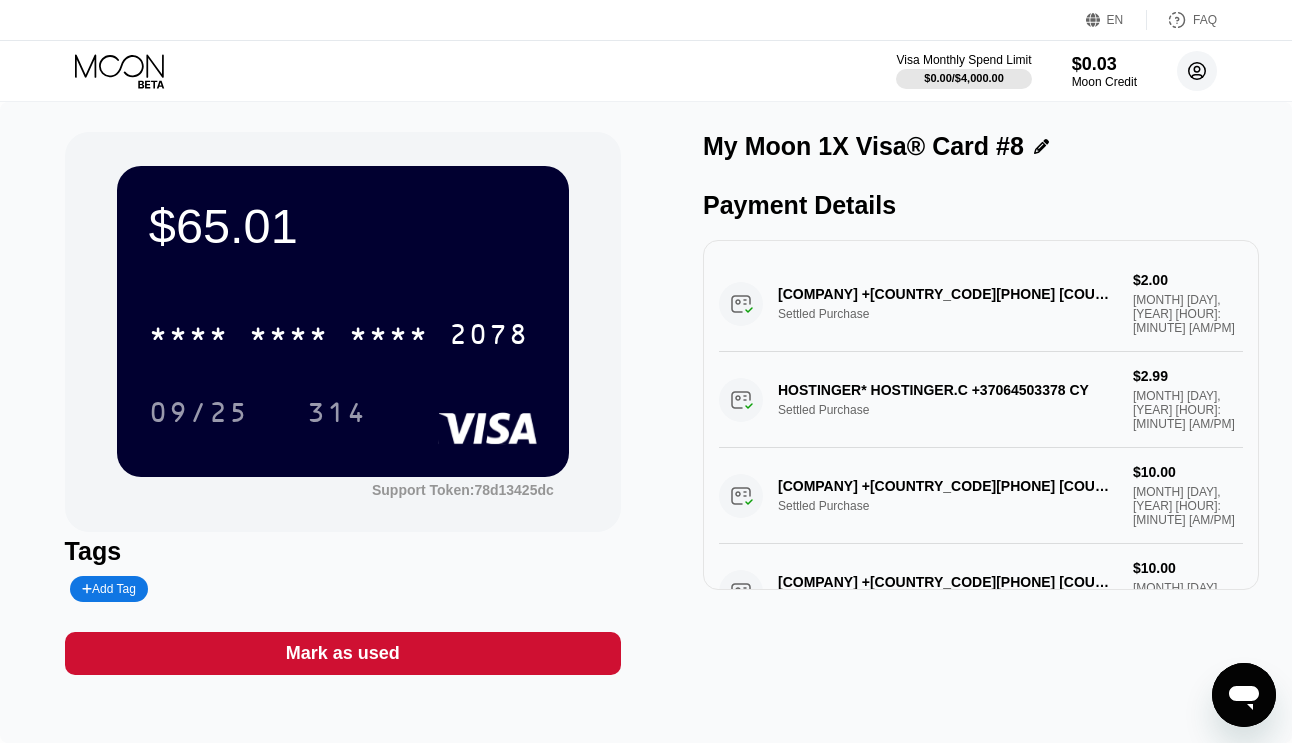 click 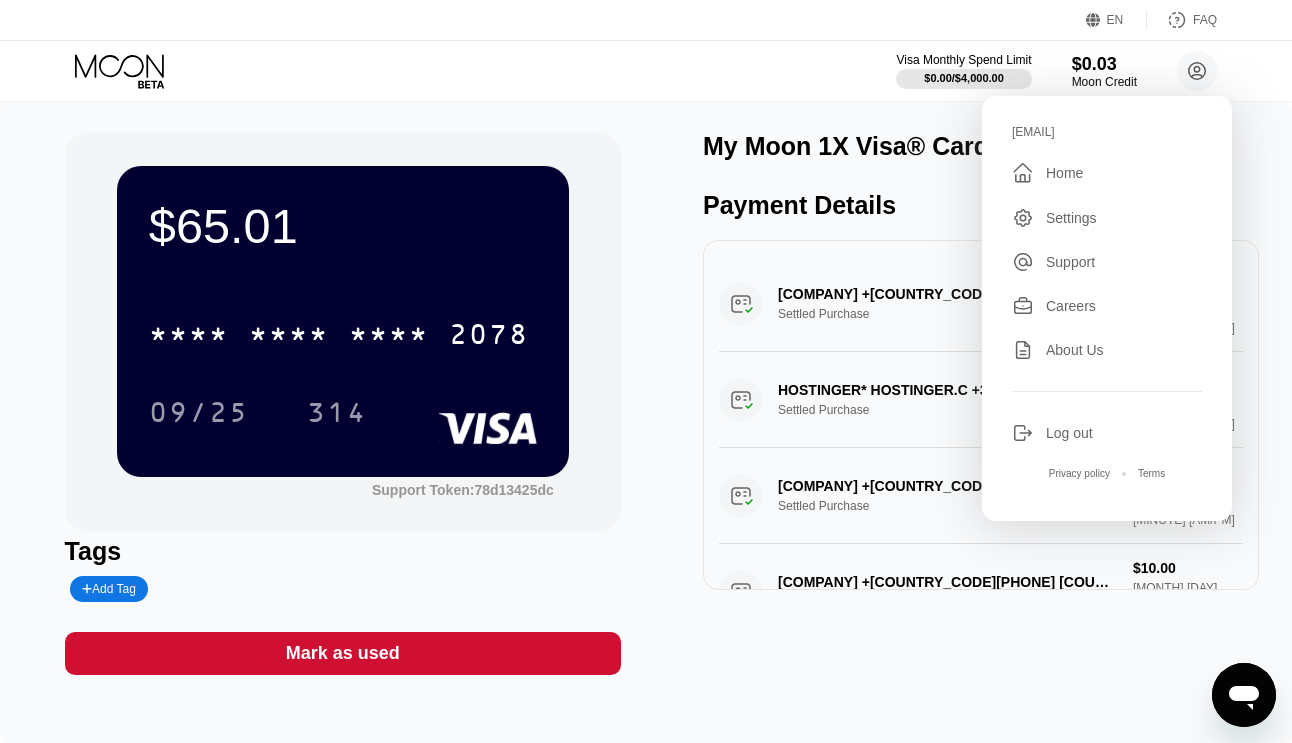 click on "Careers" at bounding box center (1071, 306) 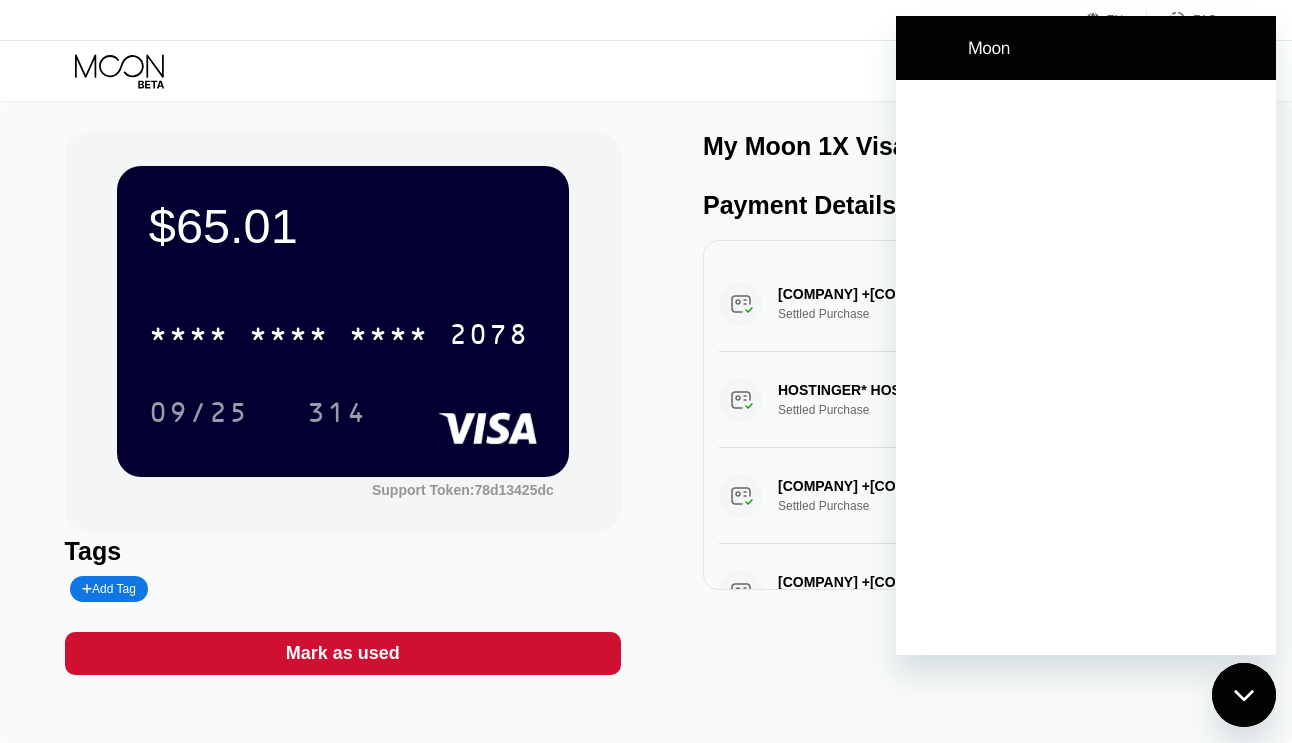 scroll, scrollTop: 0, scrollLeft: 0, axis: both 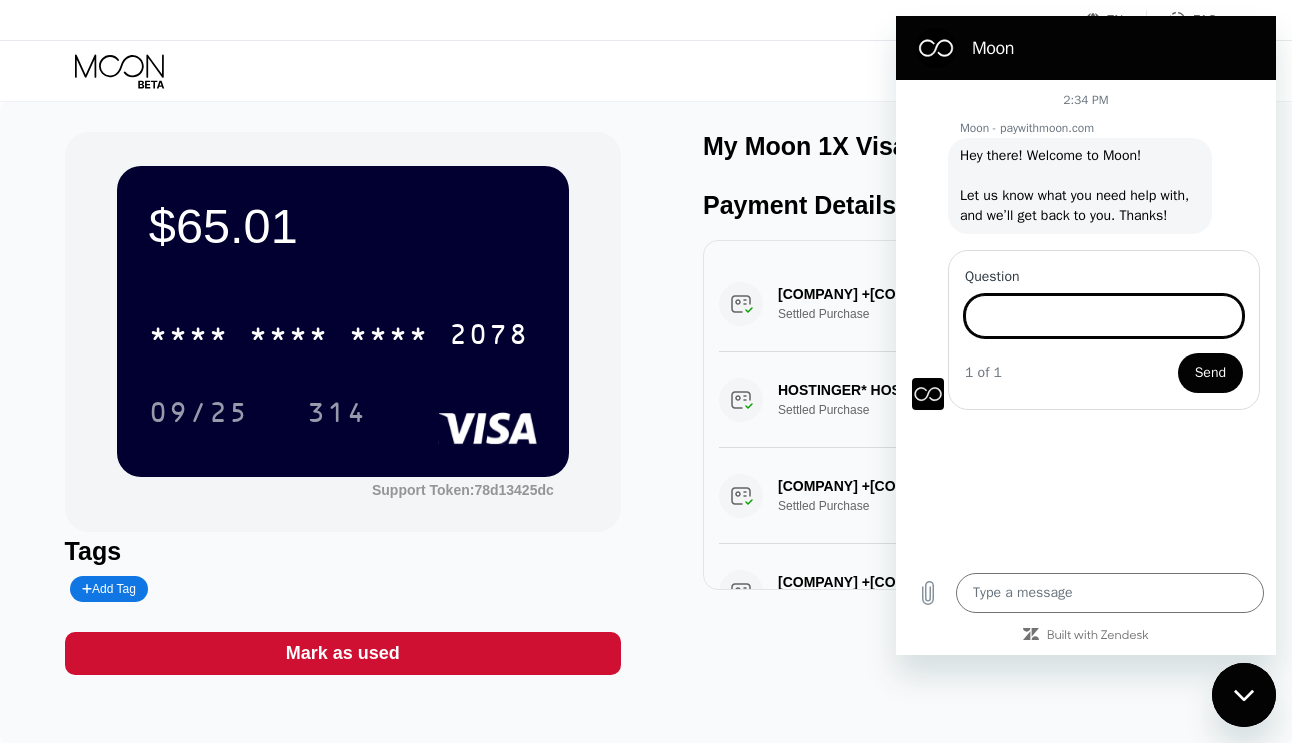 click at bounding box center (1244, 695) 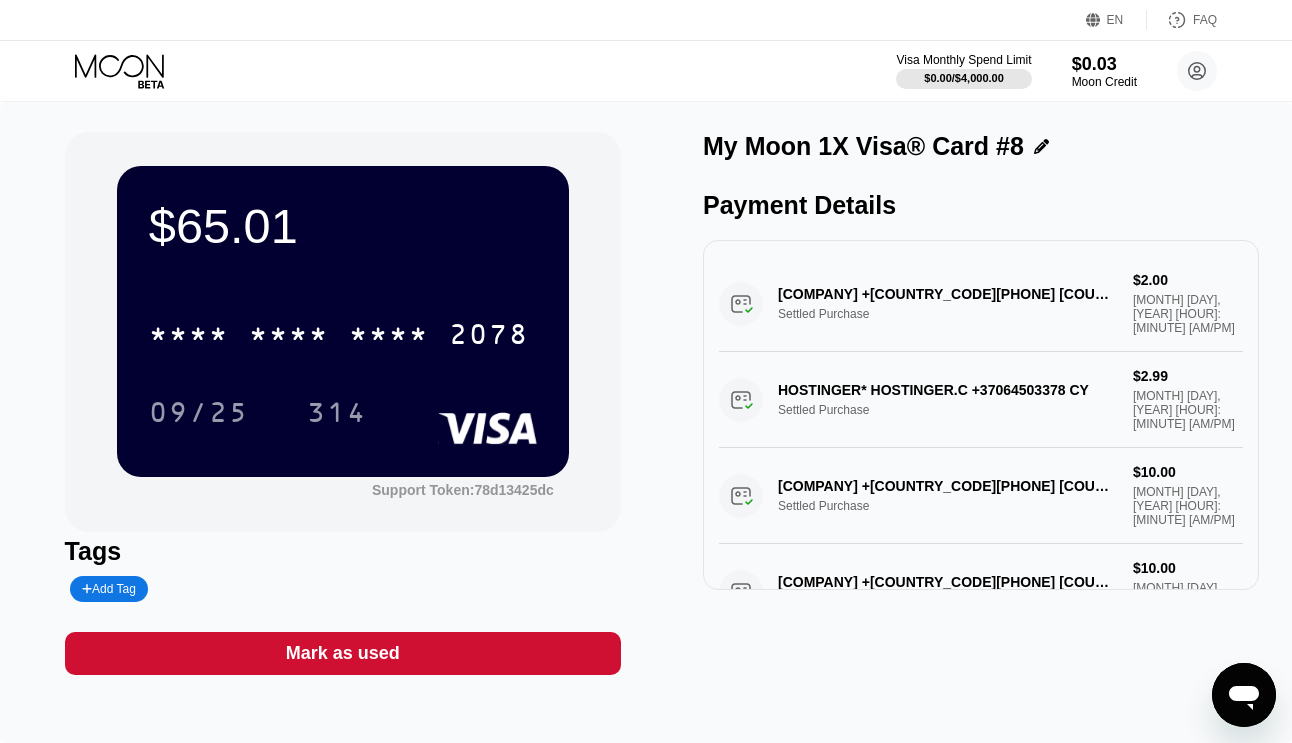 click 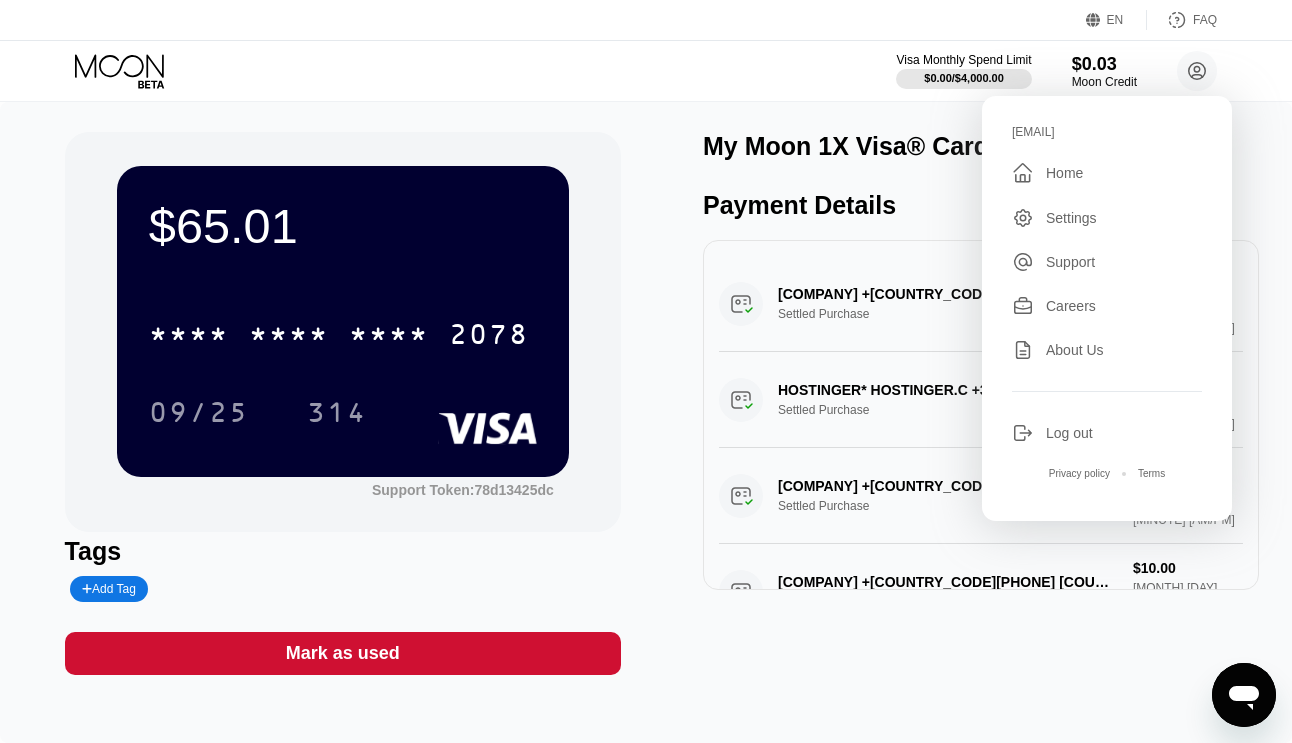 click on " Home" at bounding box center [1107, 173] 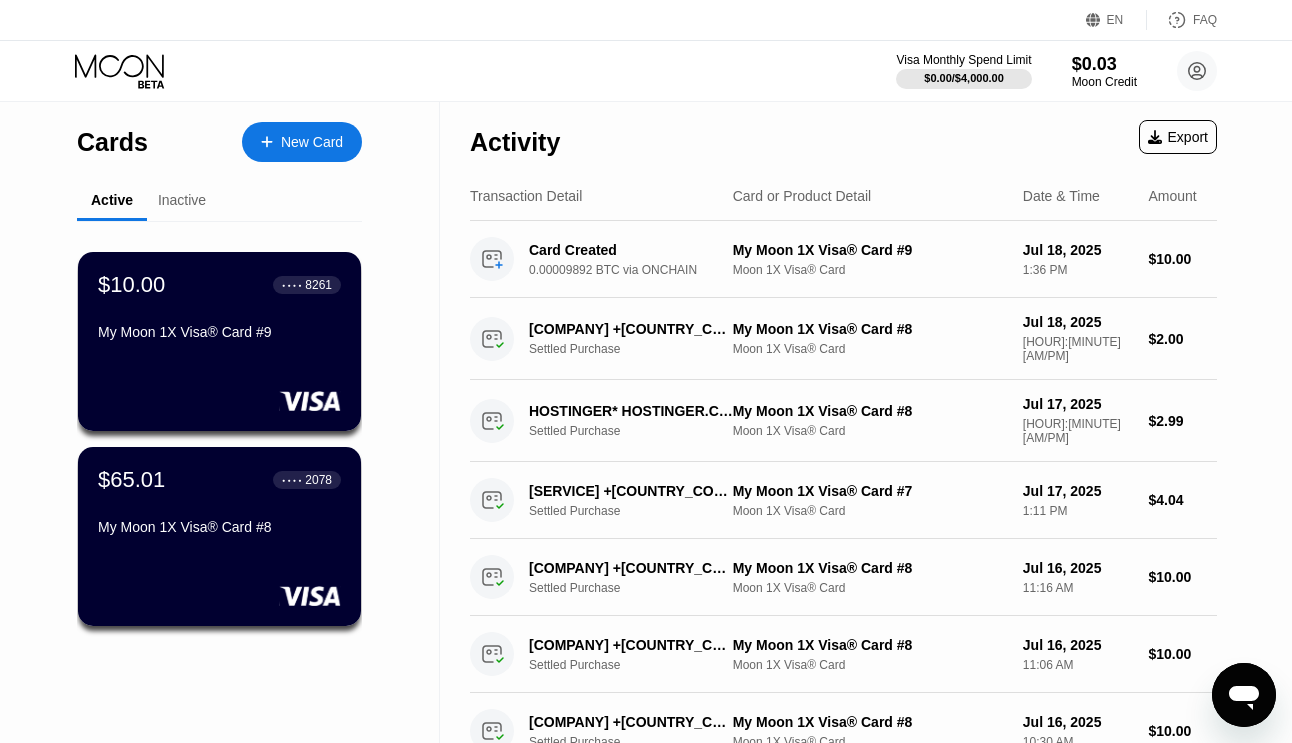 click on "Inactive" at bounding box center [182, 200] 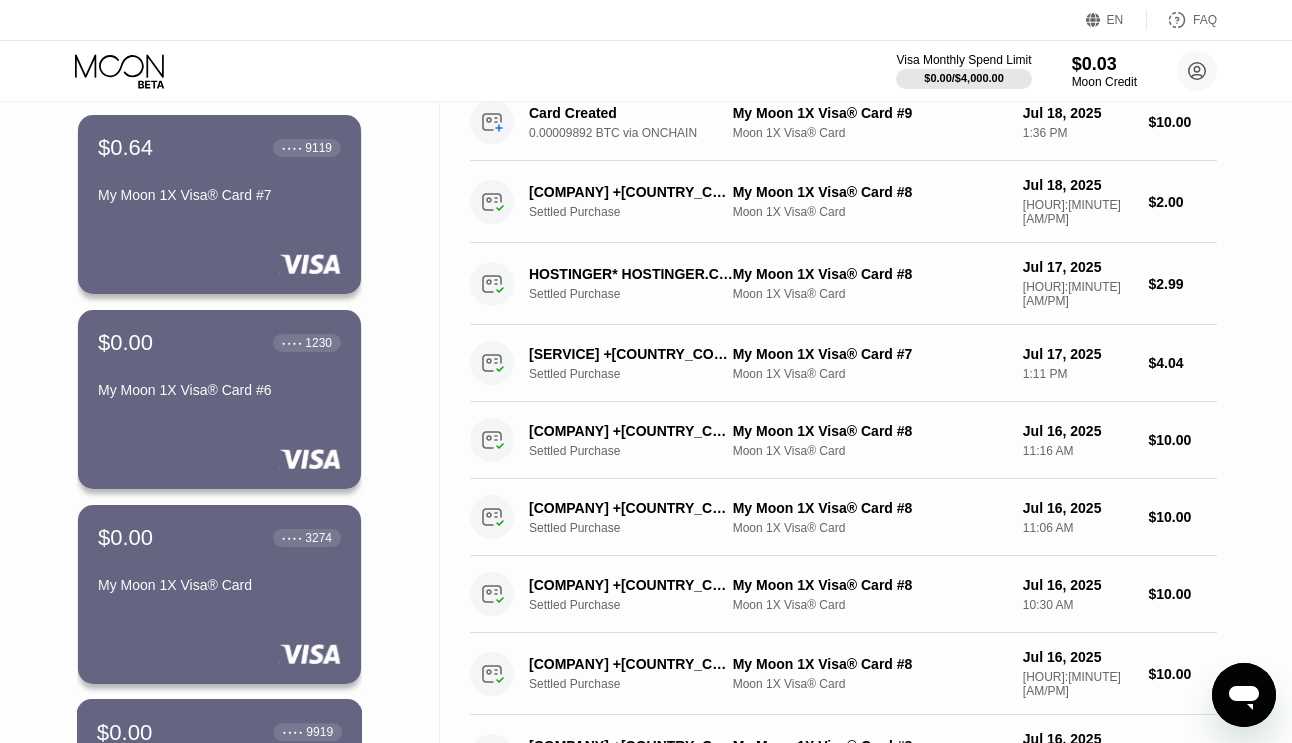 scroll, scrollTop: 100, scrollLeft: 0, axis: vertical 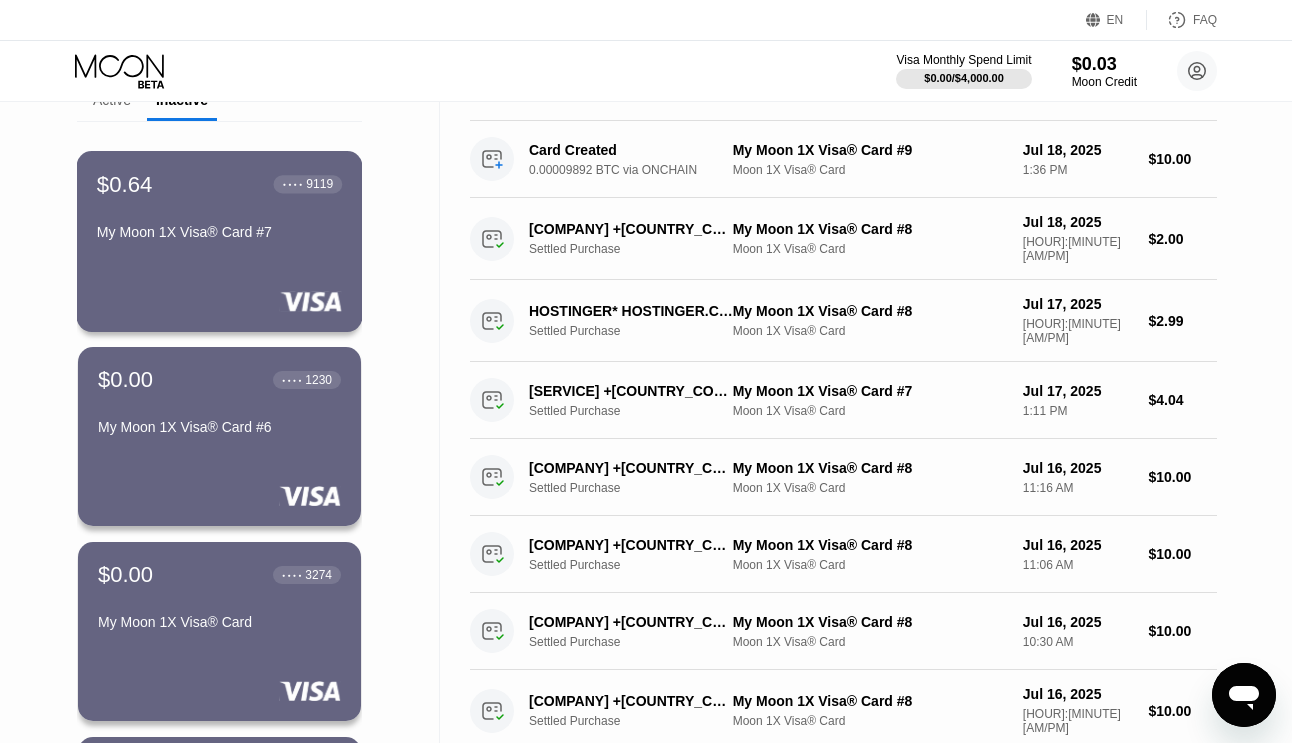 click on "$[PRICE] ● ● ● ● [LAST_FOUR] [BRAND] [CARD_TYPE]® Card #[NUMBER]" at bounding box center [220, 241] 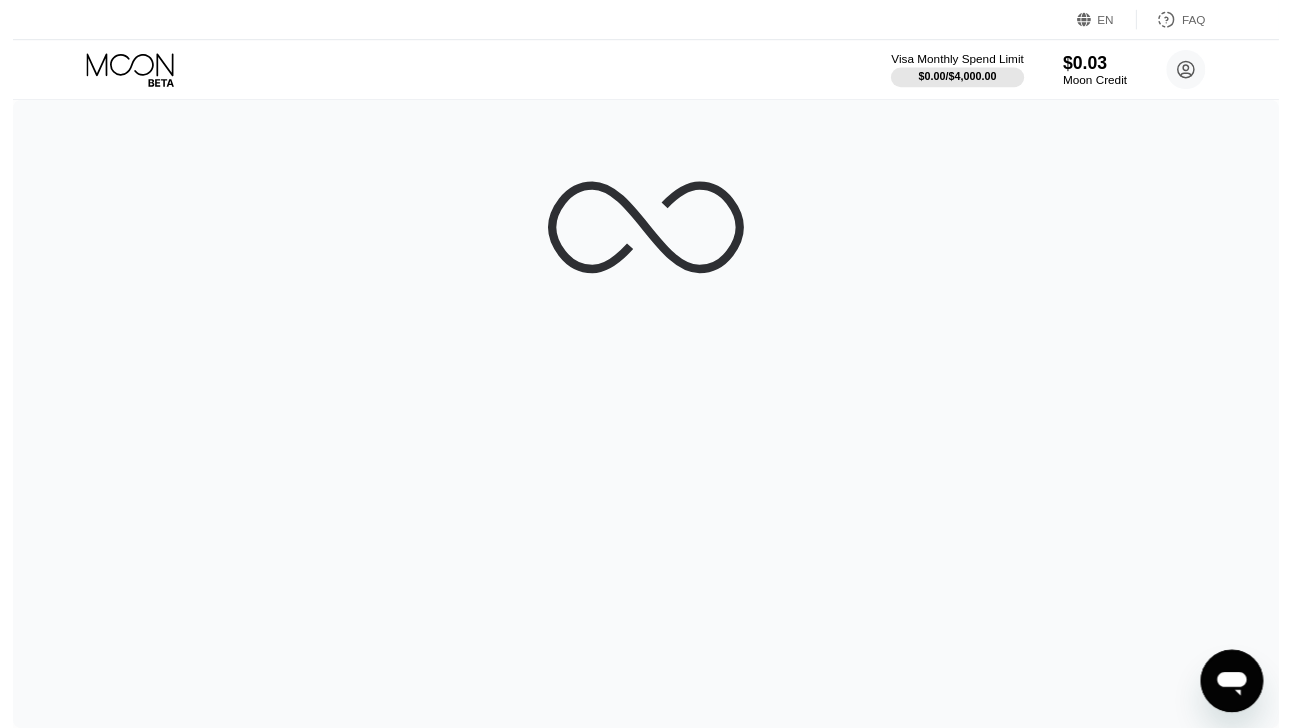 scroll, scrollTop: 0, scrollLeft: 0, axis: both 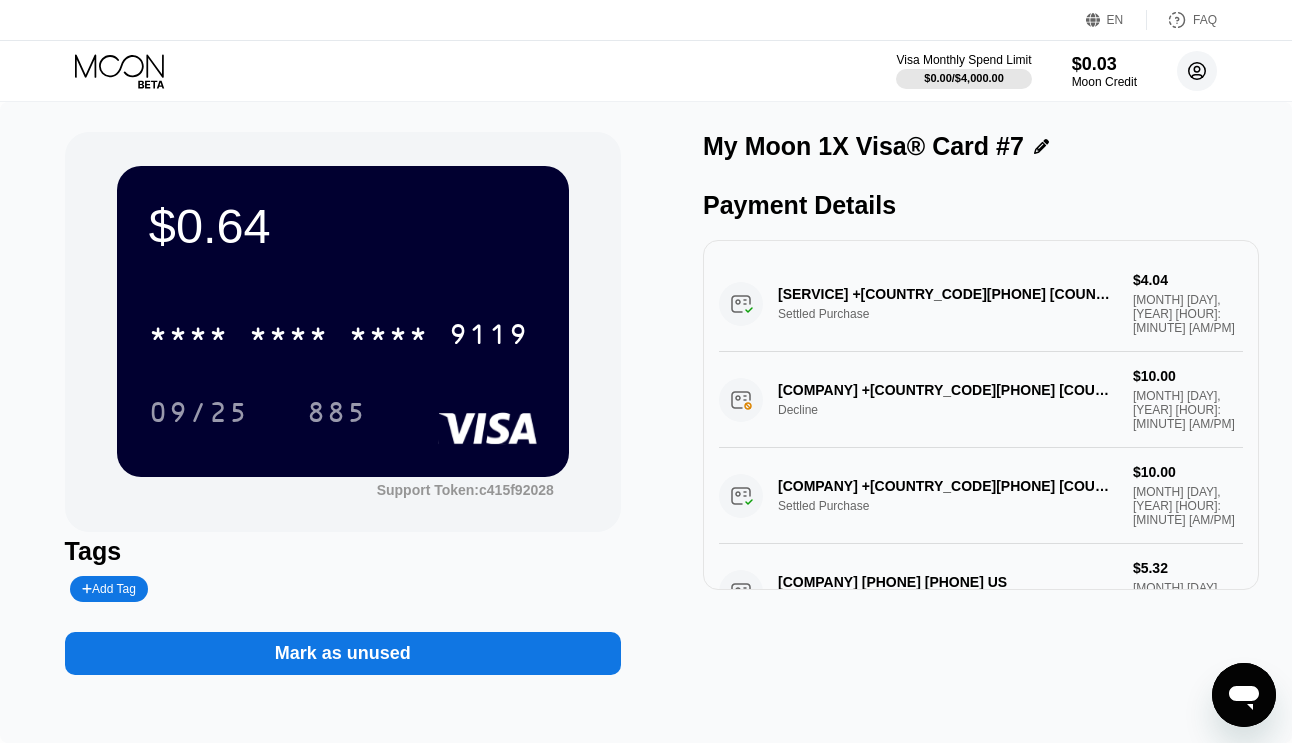 click 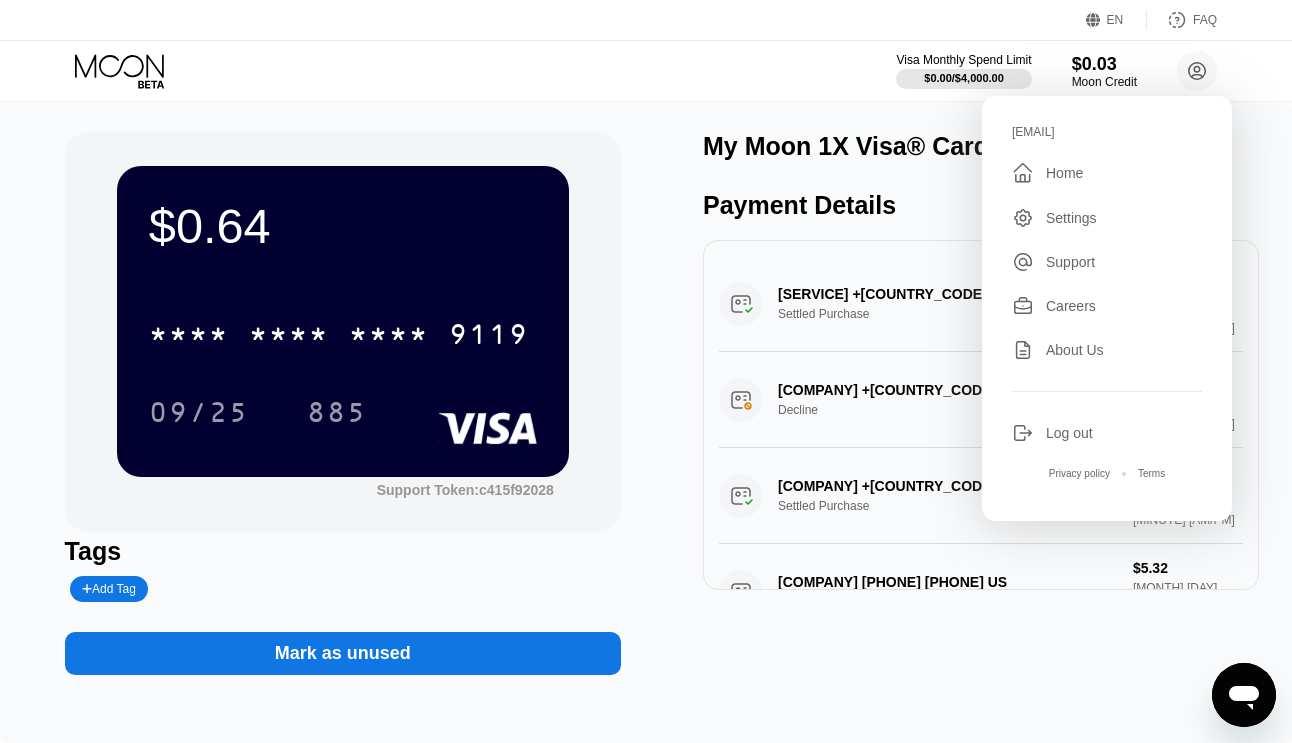 click on "Settings" at bounding box center [1071, 218] 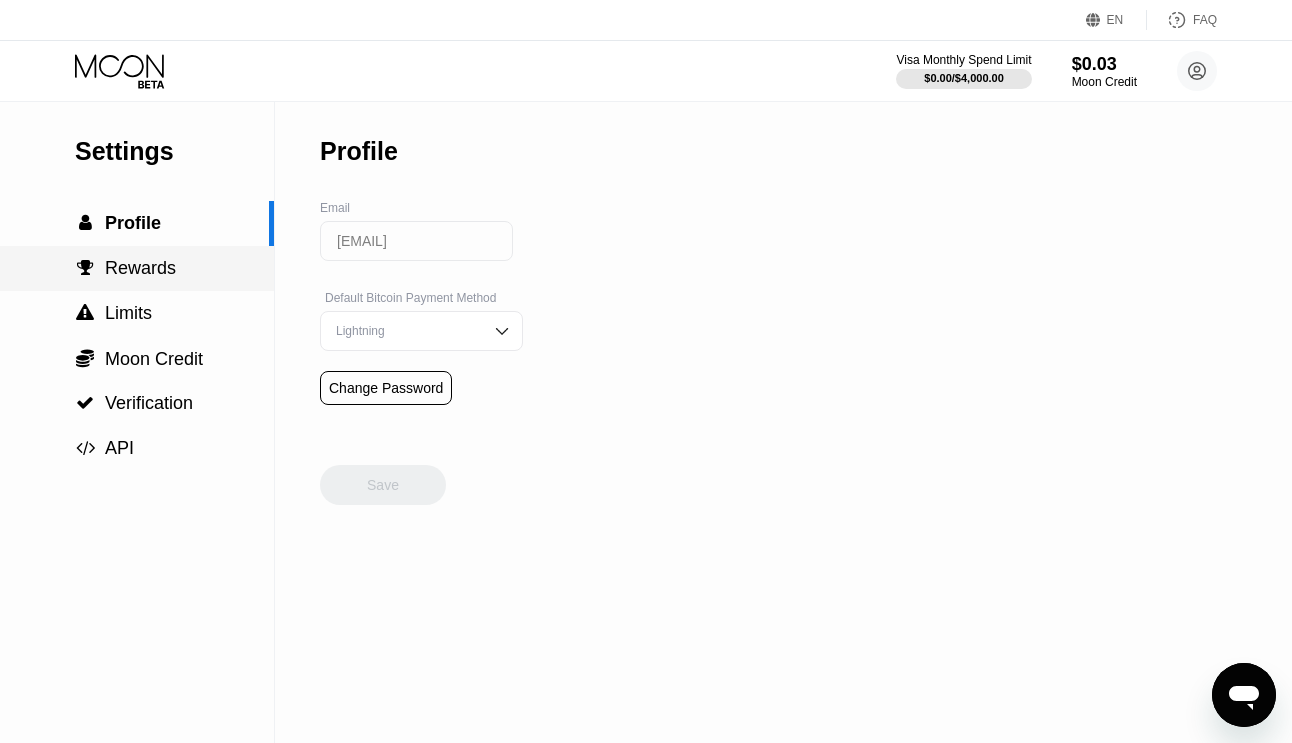 click on "Rewards" at bounding box center (140, 268) 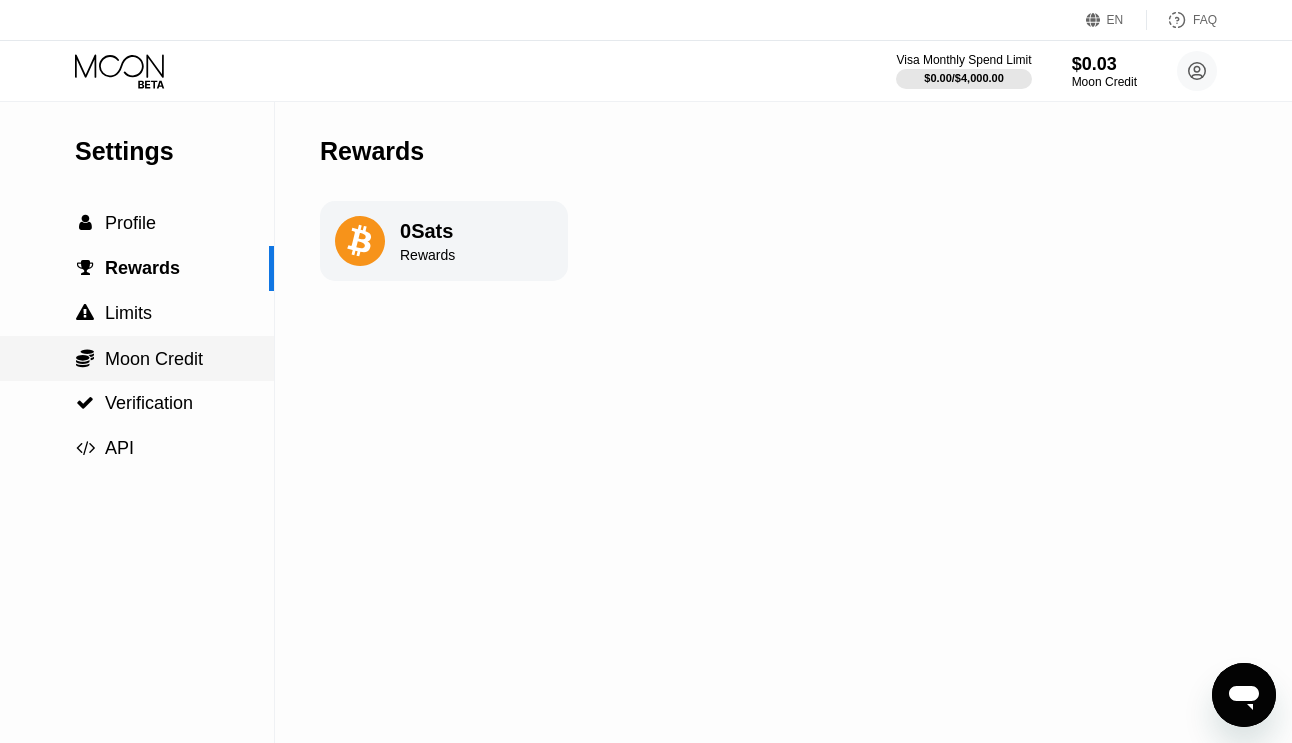 click on "Moon Credit" at bounding box center (154, 359) 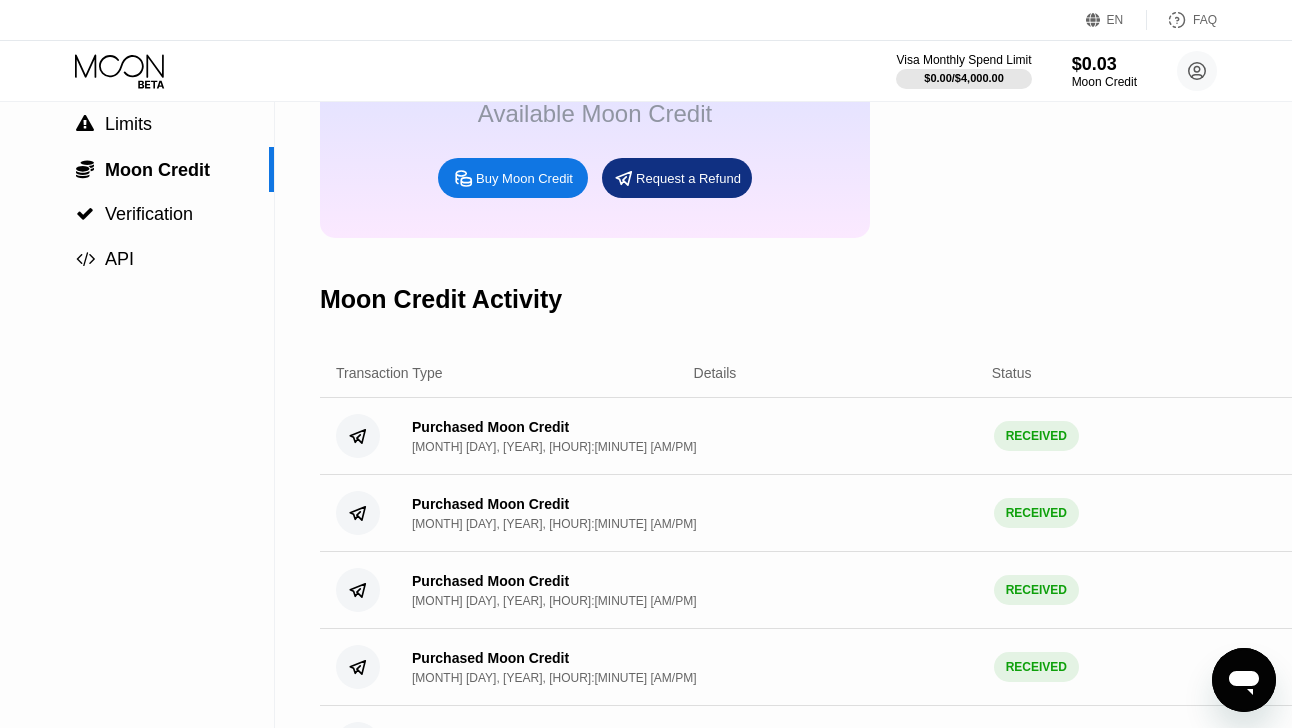 scroll, scrollTop: 200, scrollLeft: 0, axis: vertical 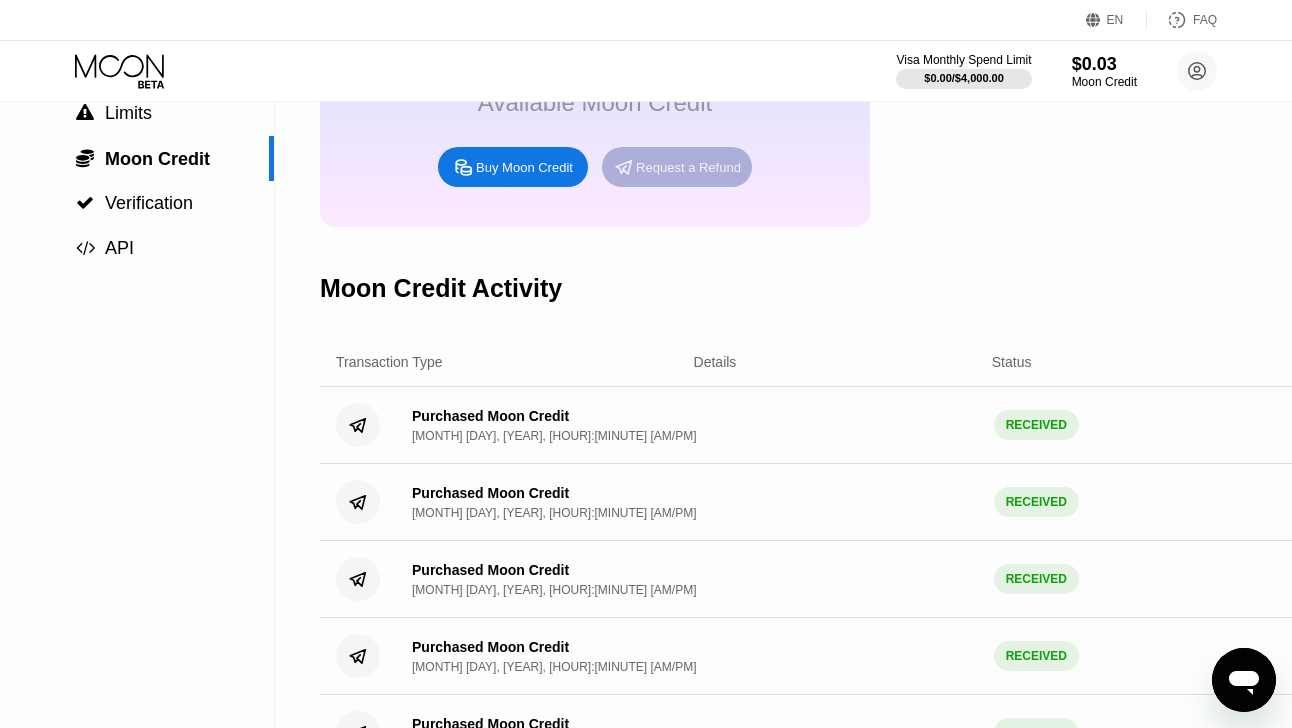 click on "Request a Refund" at bounding box center (688, 167) 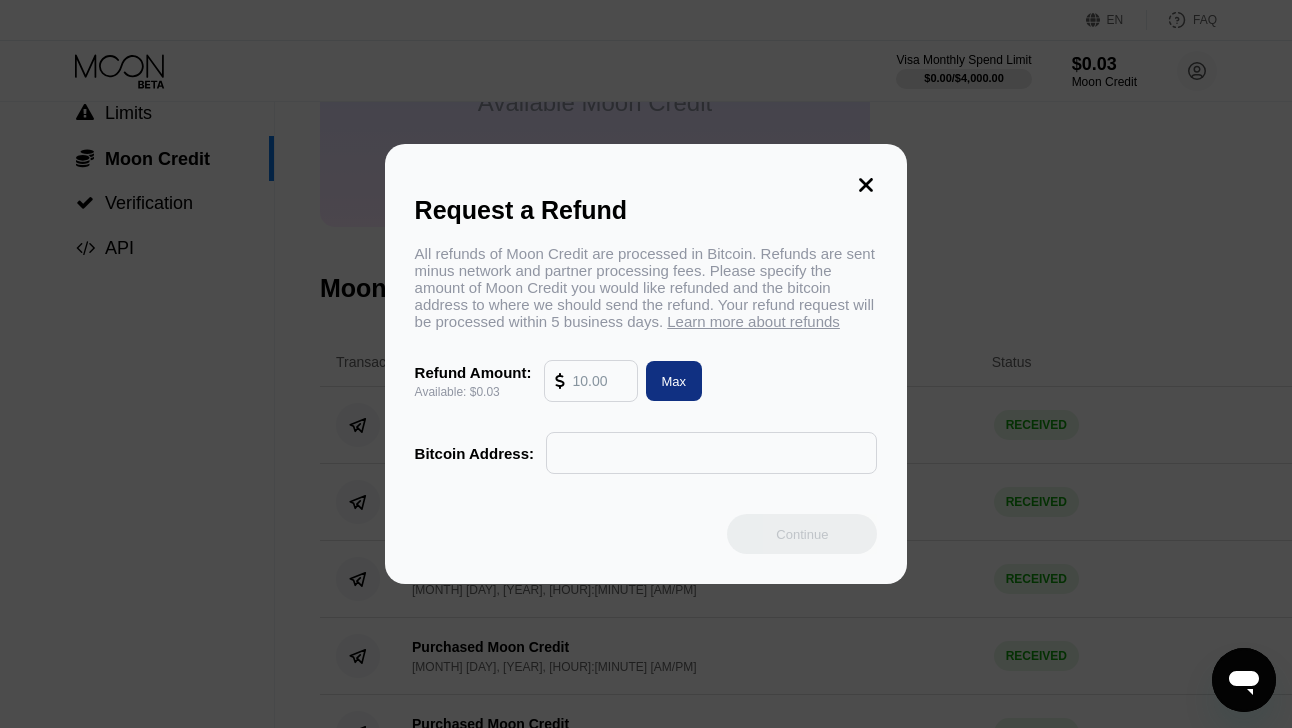 click at bounding box center (600, 381) 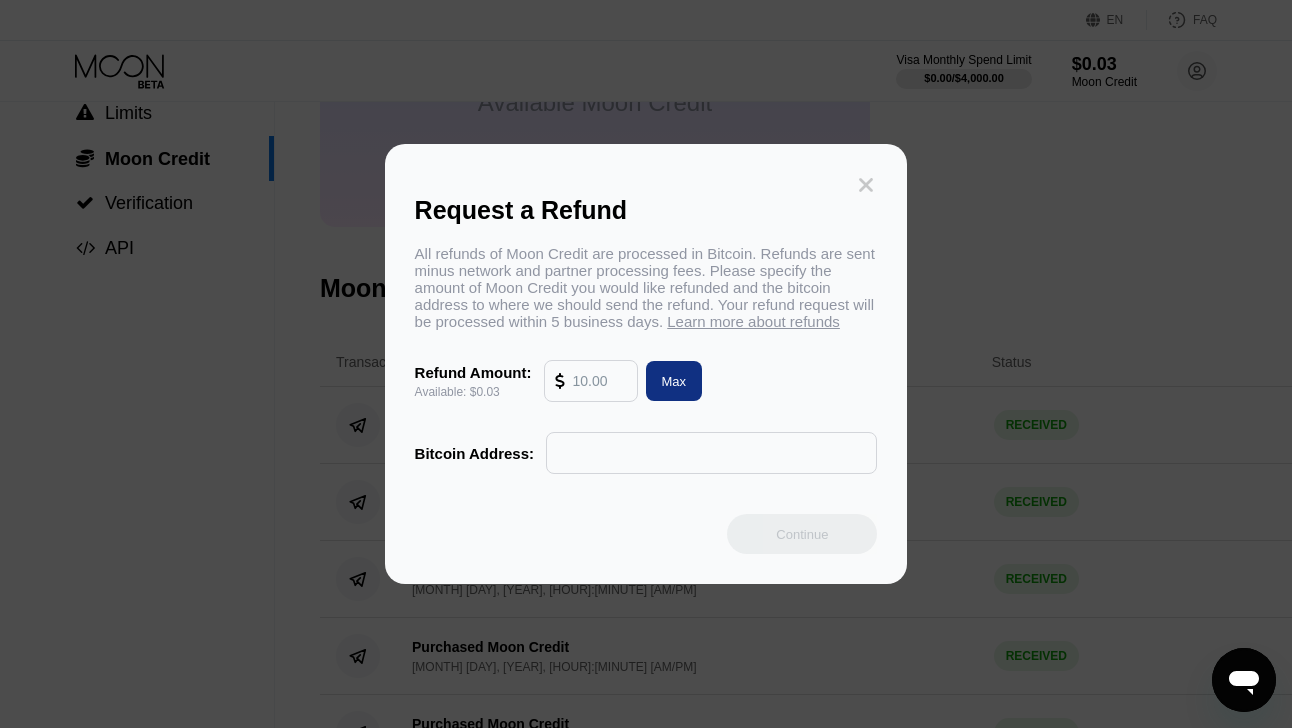 click 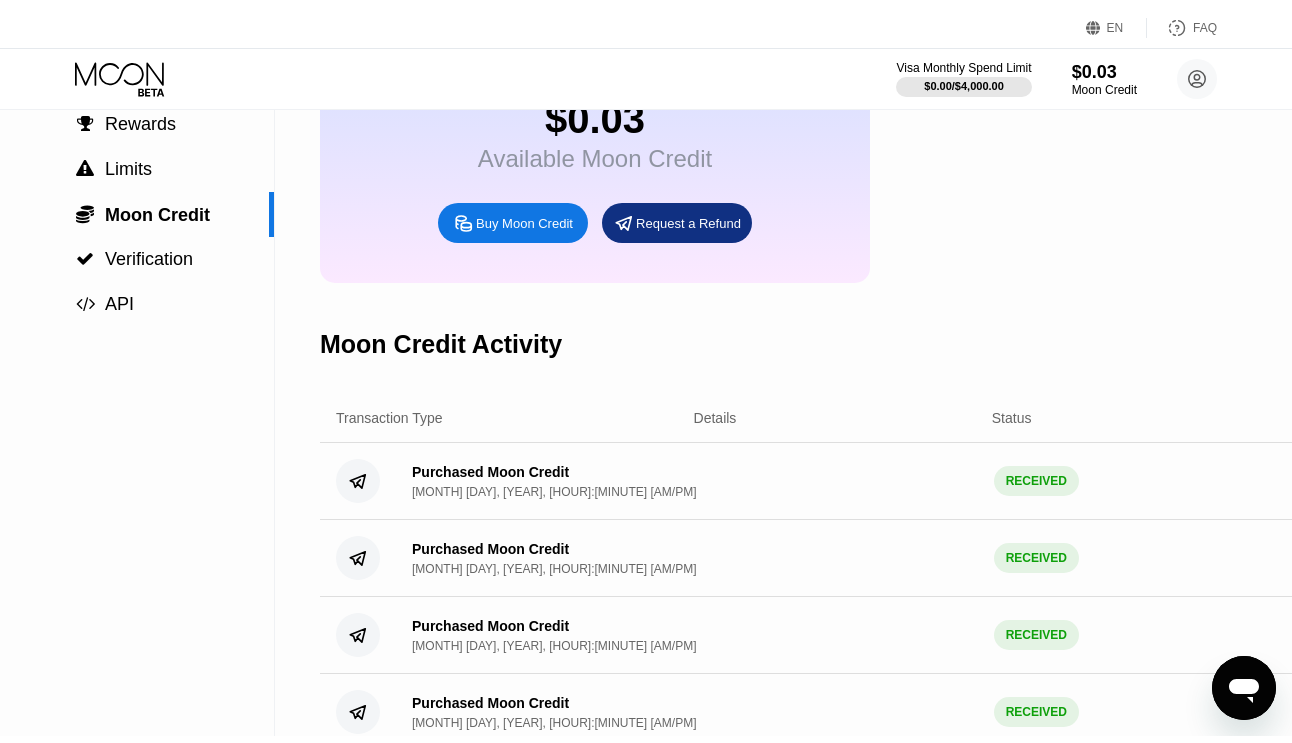 scroll, scrollTop: 0, scrollLeft: 0, axis: both 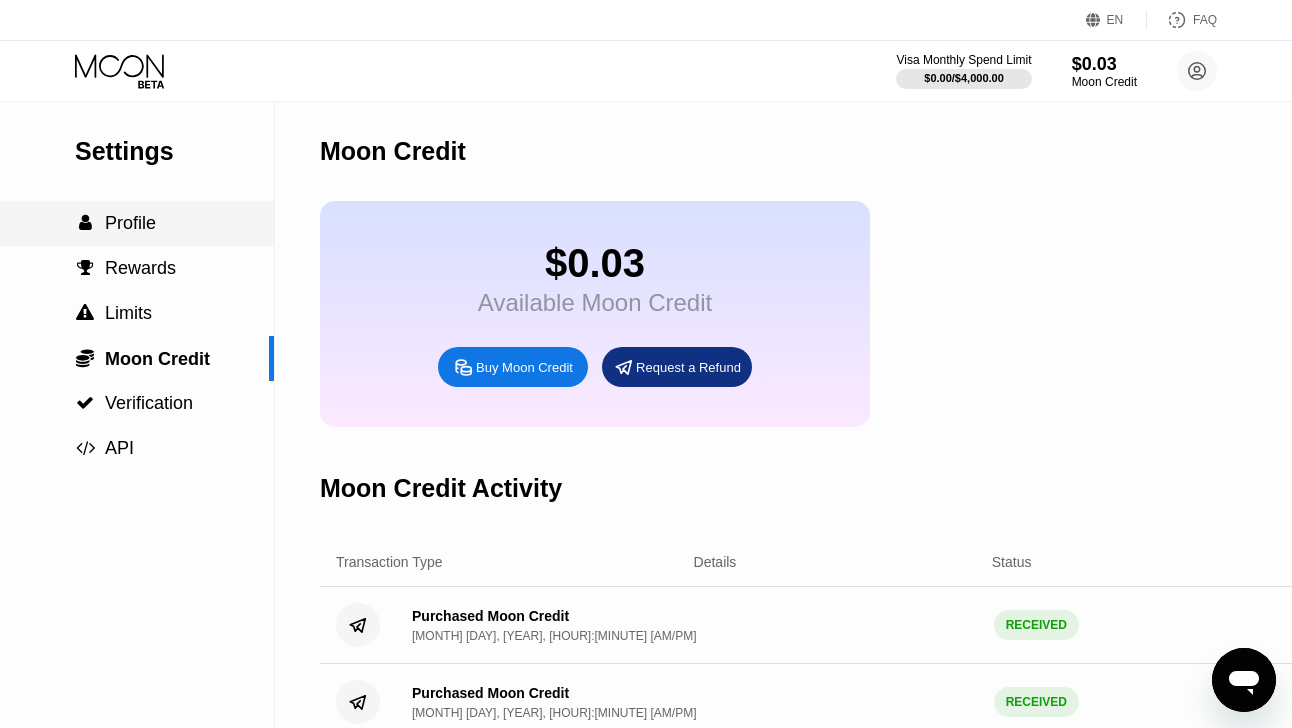 click on "Profile" at bounding box center [130, 223] 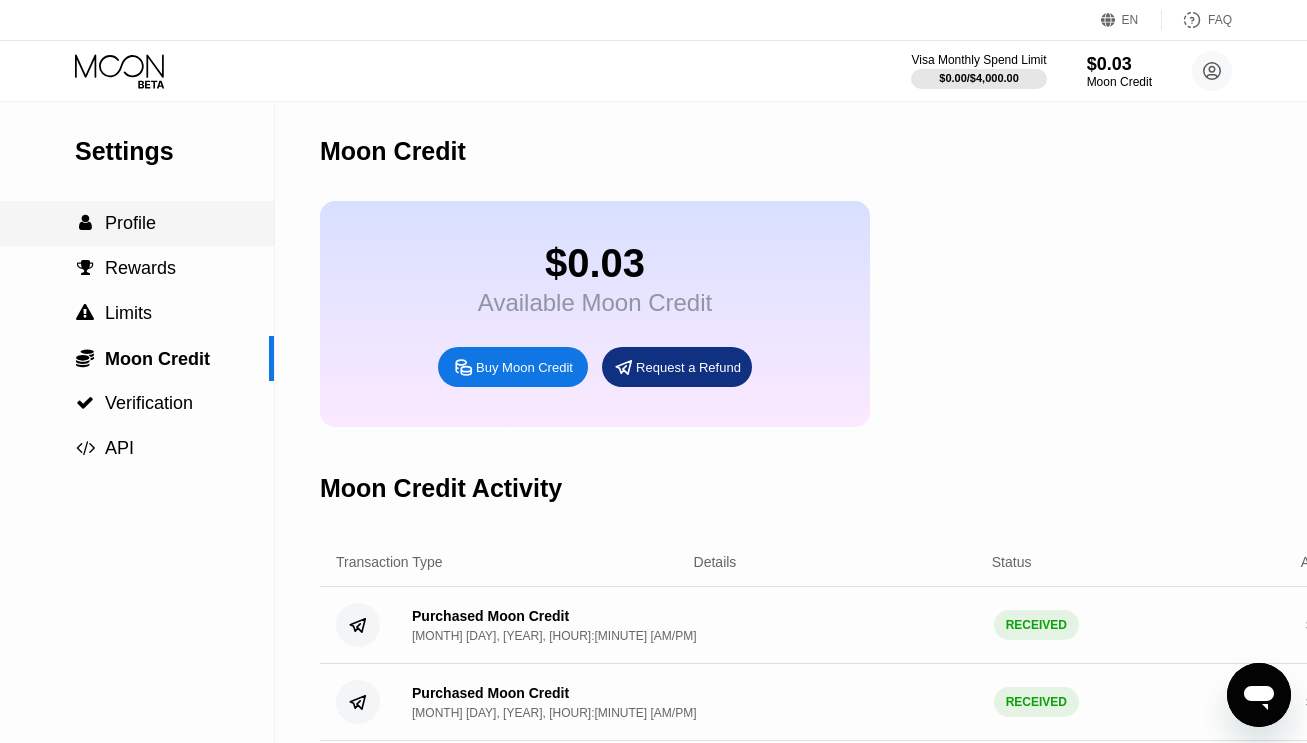 click on "Profile" at bounding box center [0, 0] 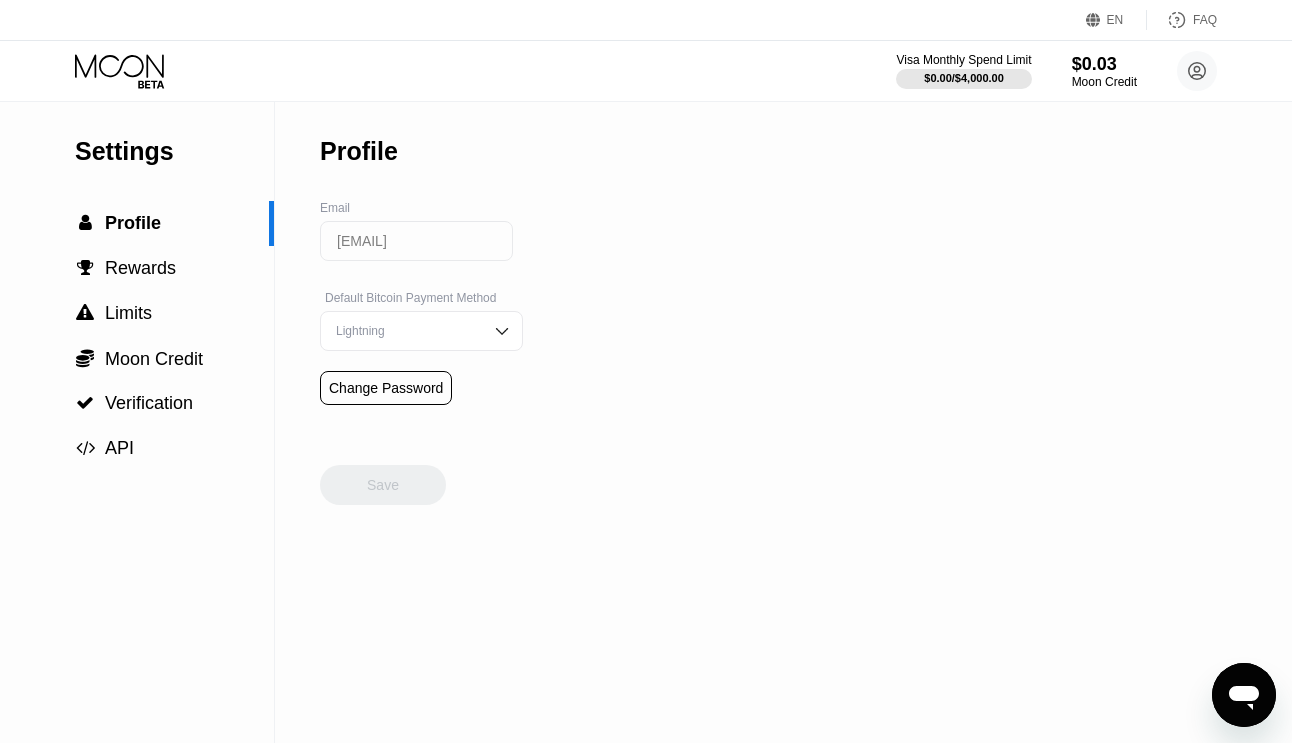 click 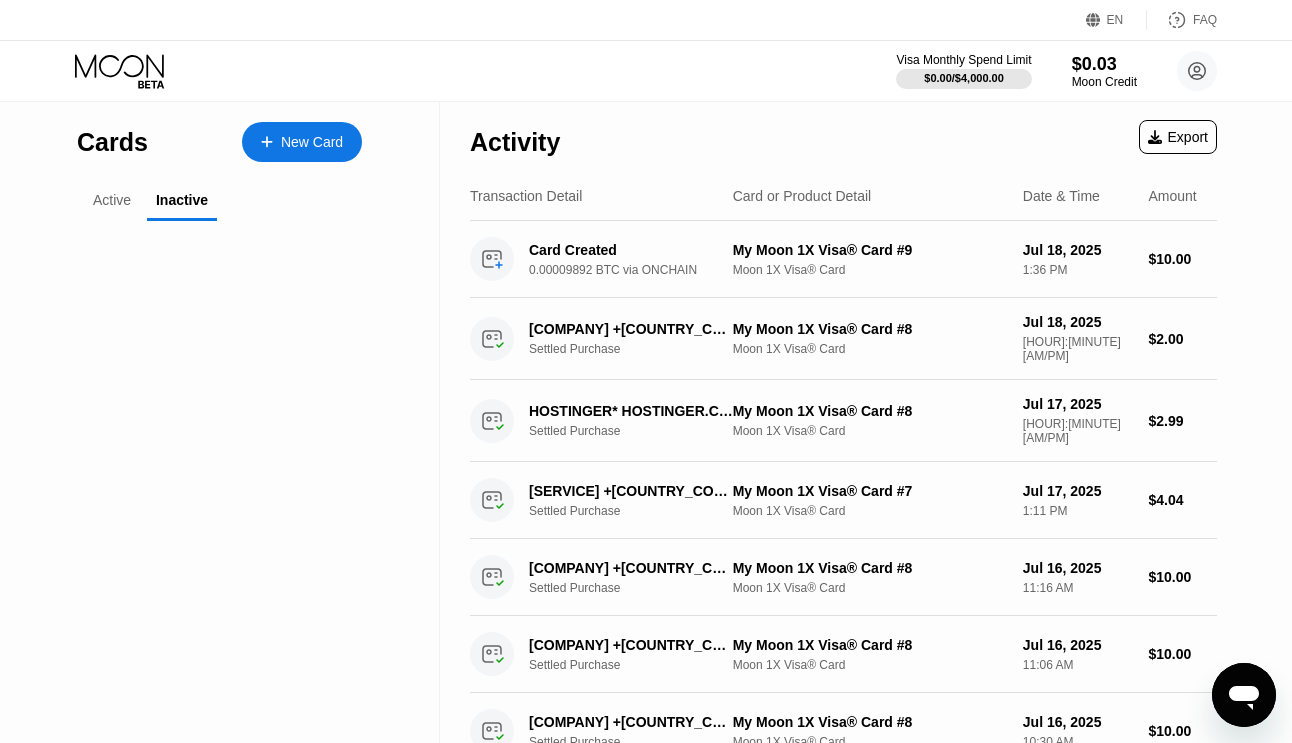 click 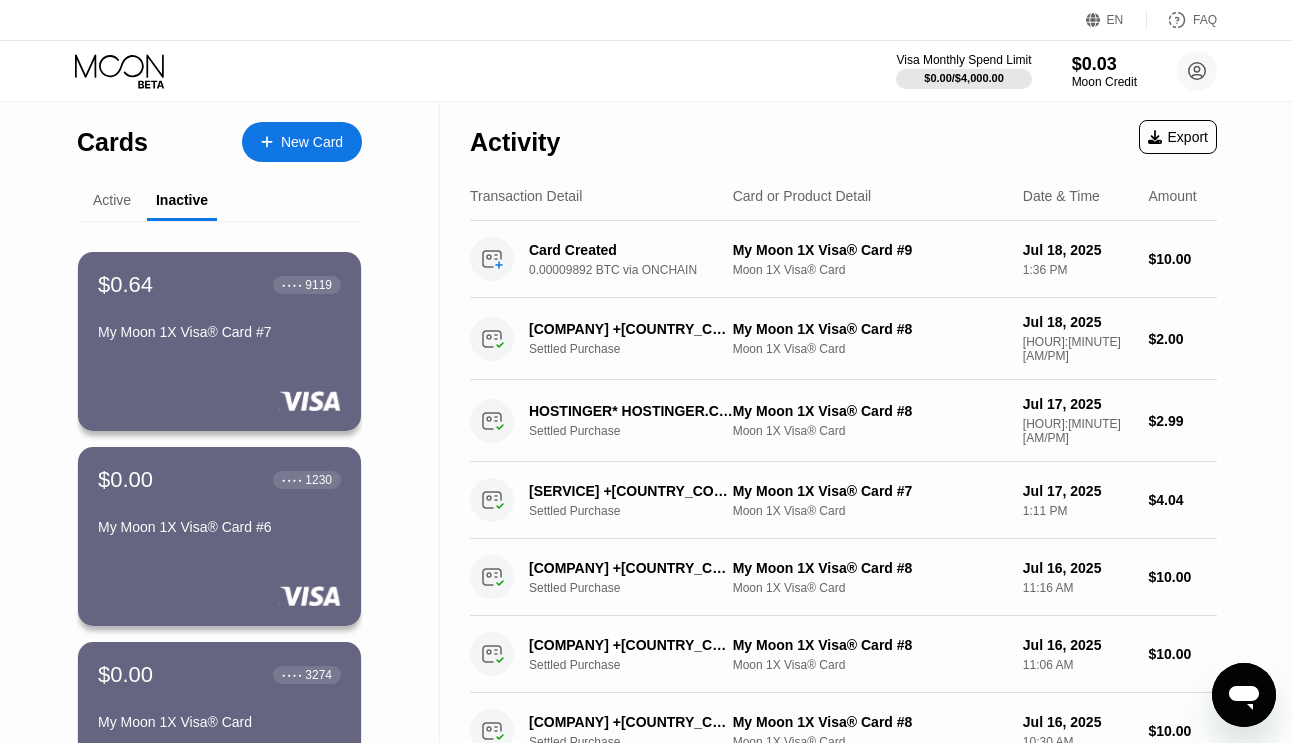 click on "Inactive" at bounding box center (182, 201) 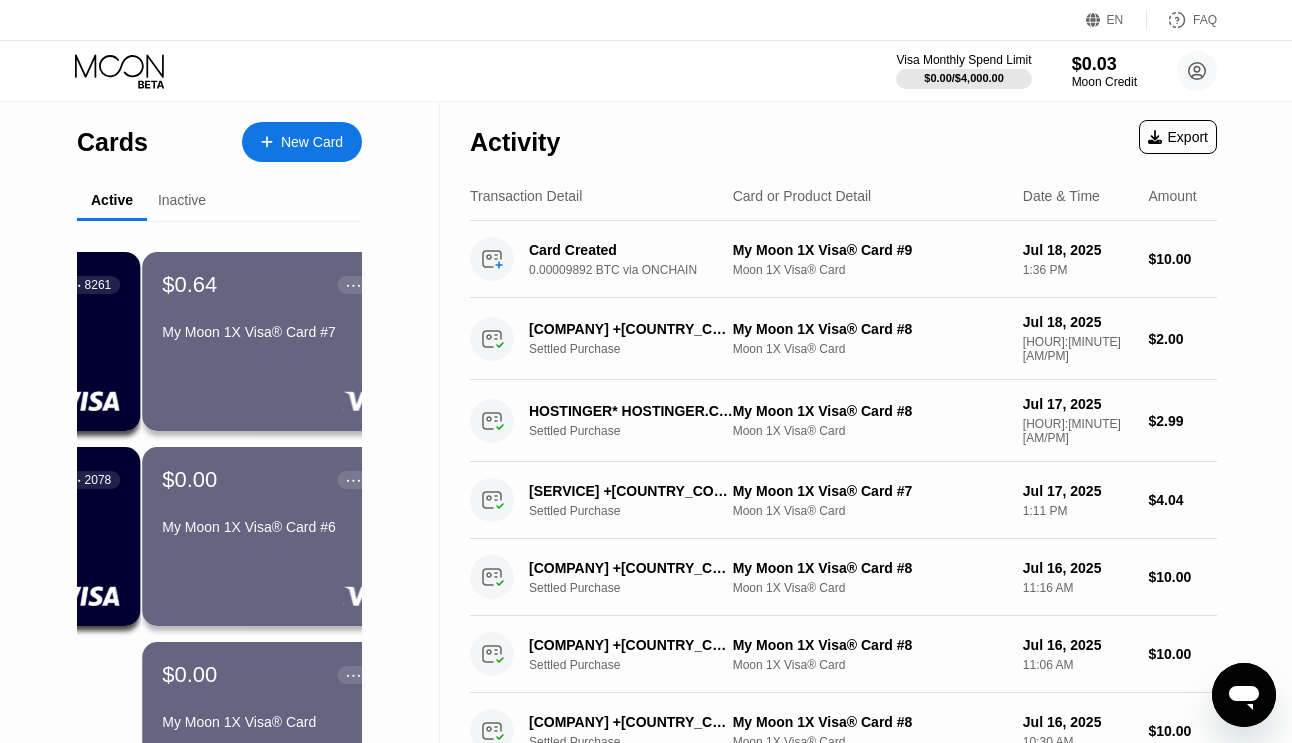 click on "Active" at bounding box center (112, 200) 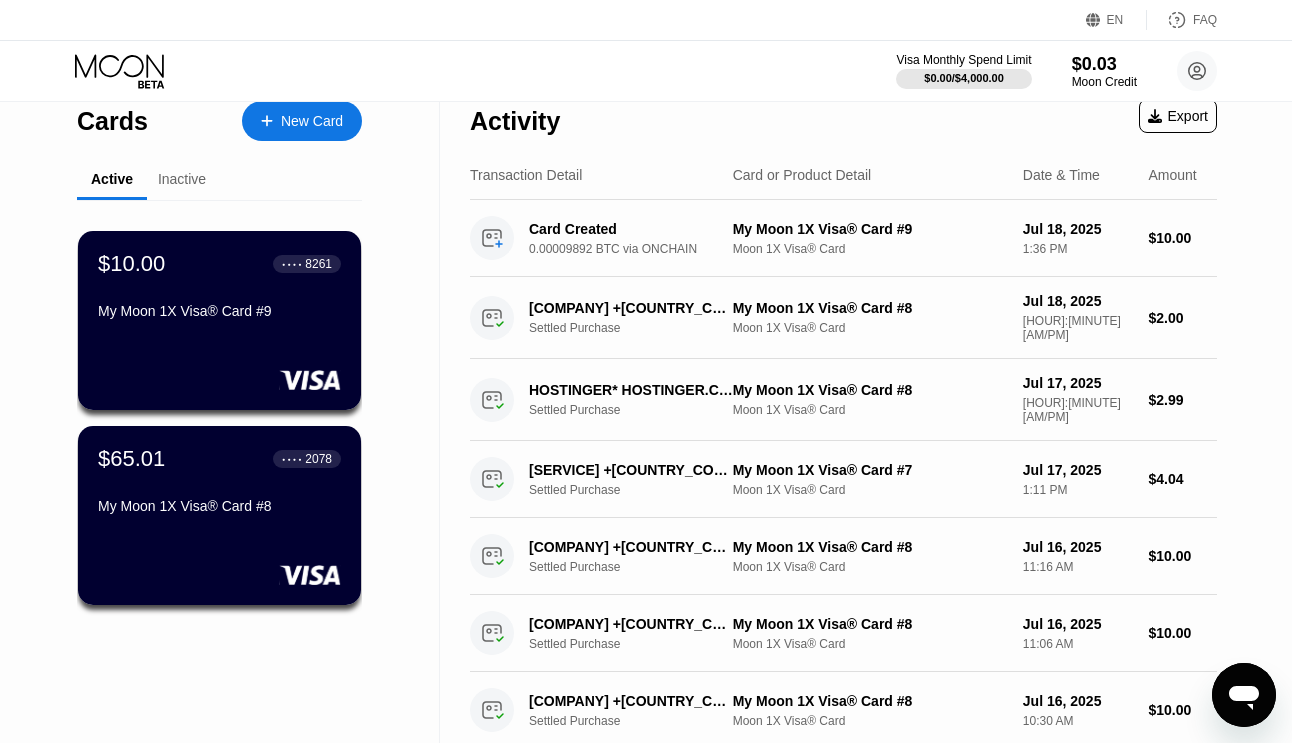 scroll, scrollTop: 0, scrollLeft: 0, axis: both 